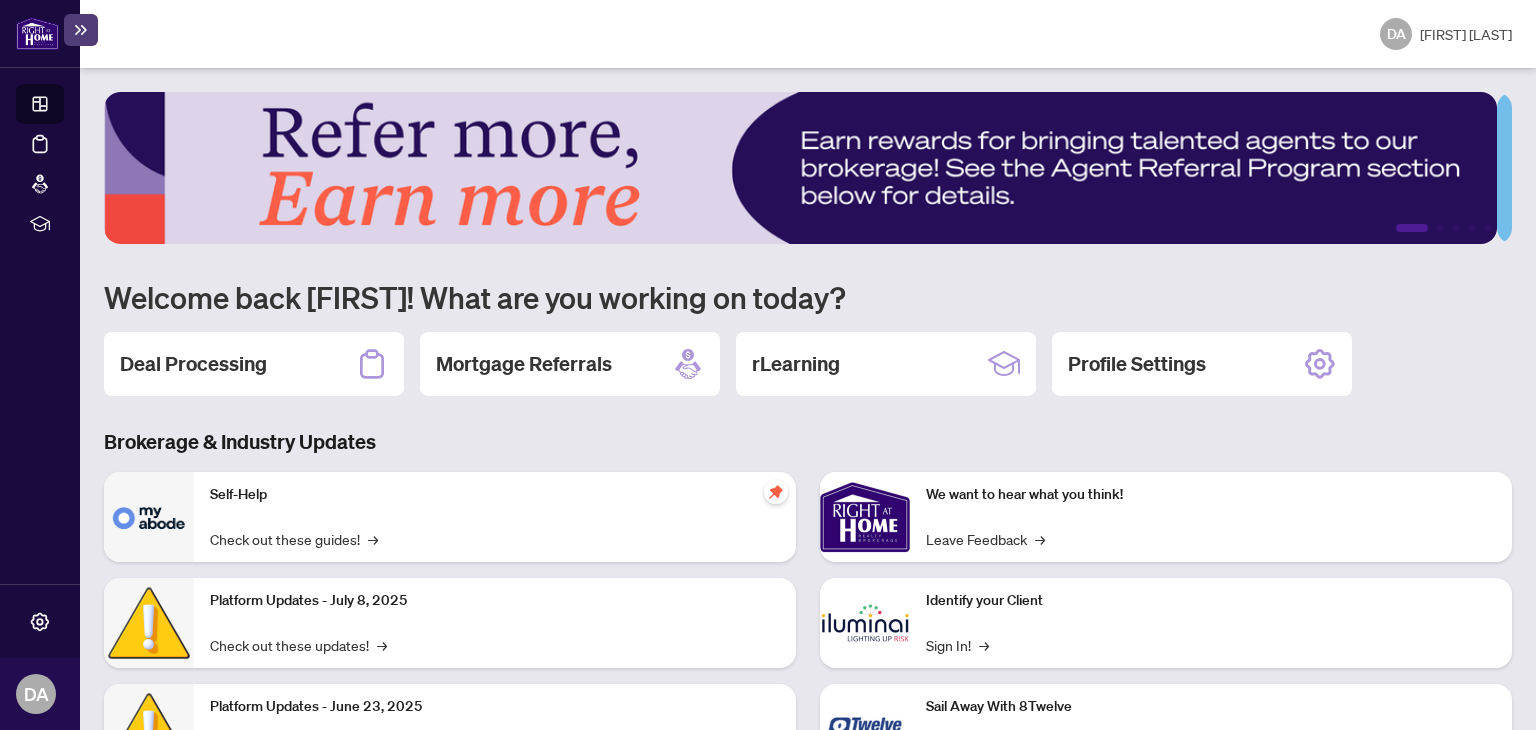 scroll, scrollTop: 0, scrollLeft: 0, axis: both 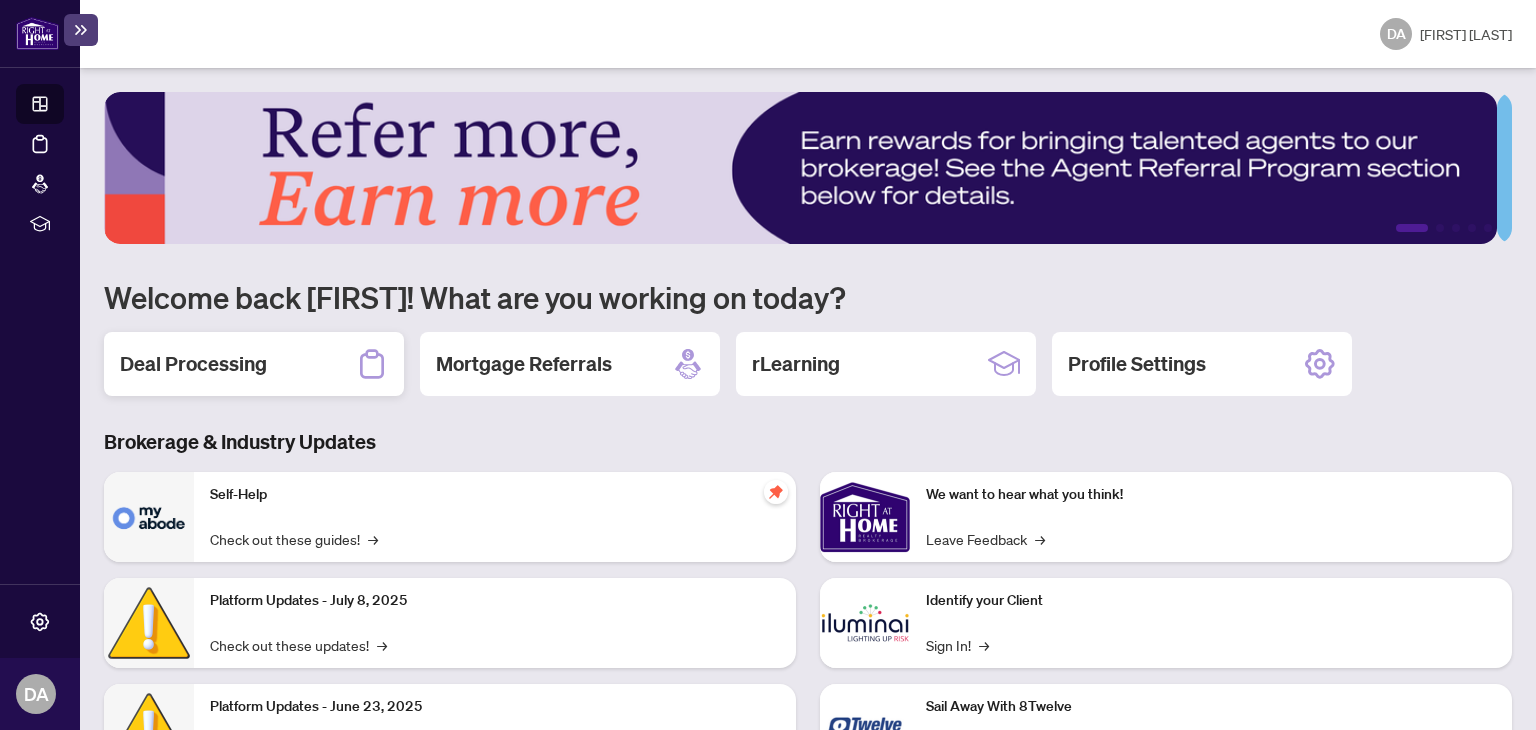 click on "Deal Processing" at bounding box center (193, 364) 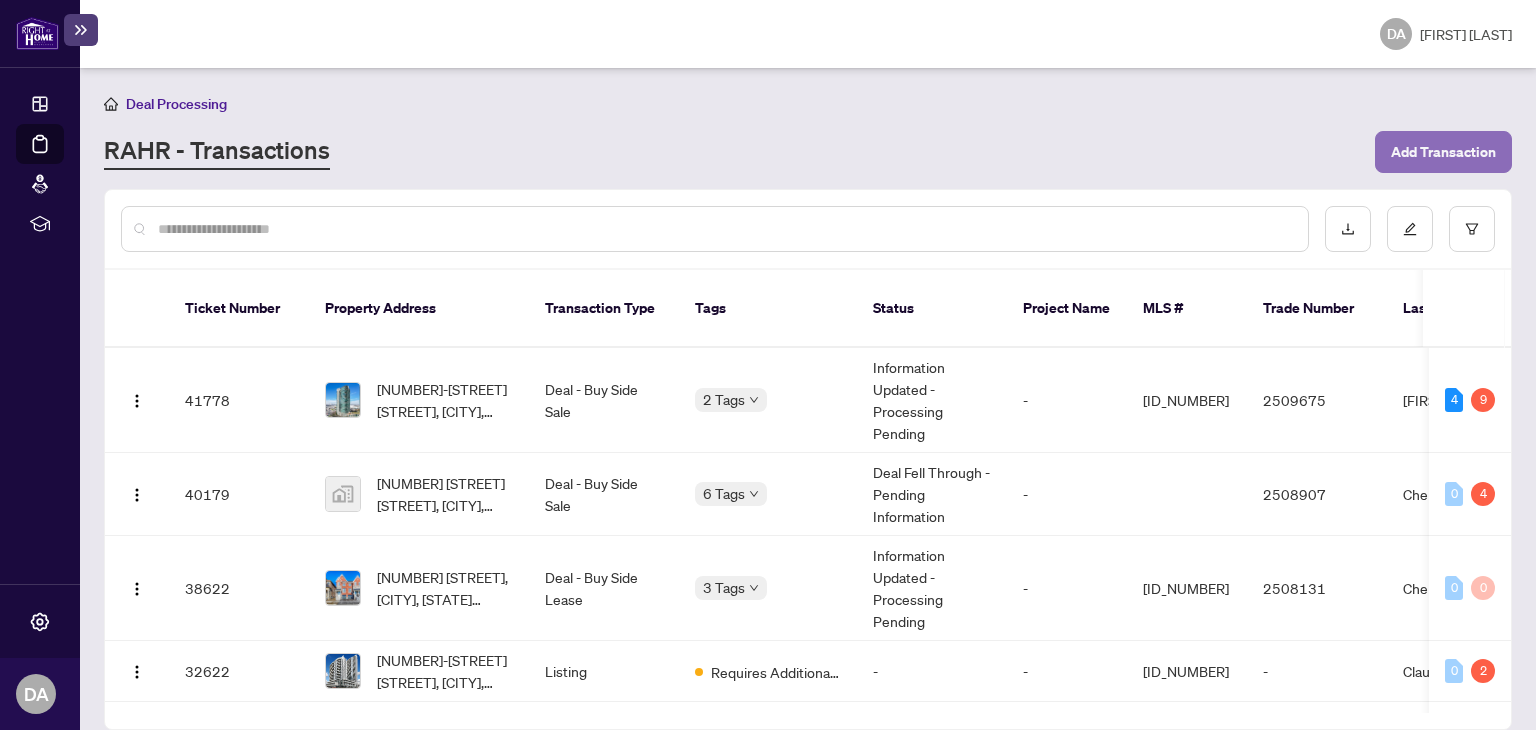 click on "Add Transaction" at bounding box center [1443, 152] 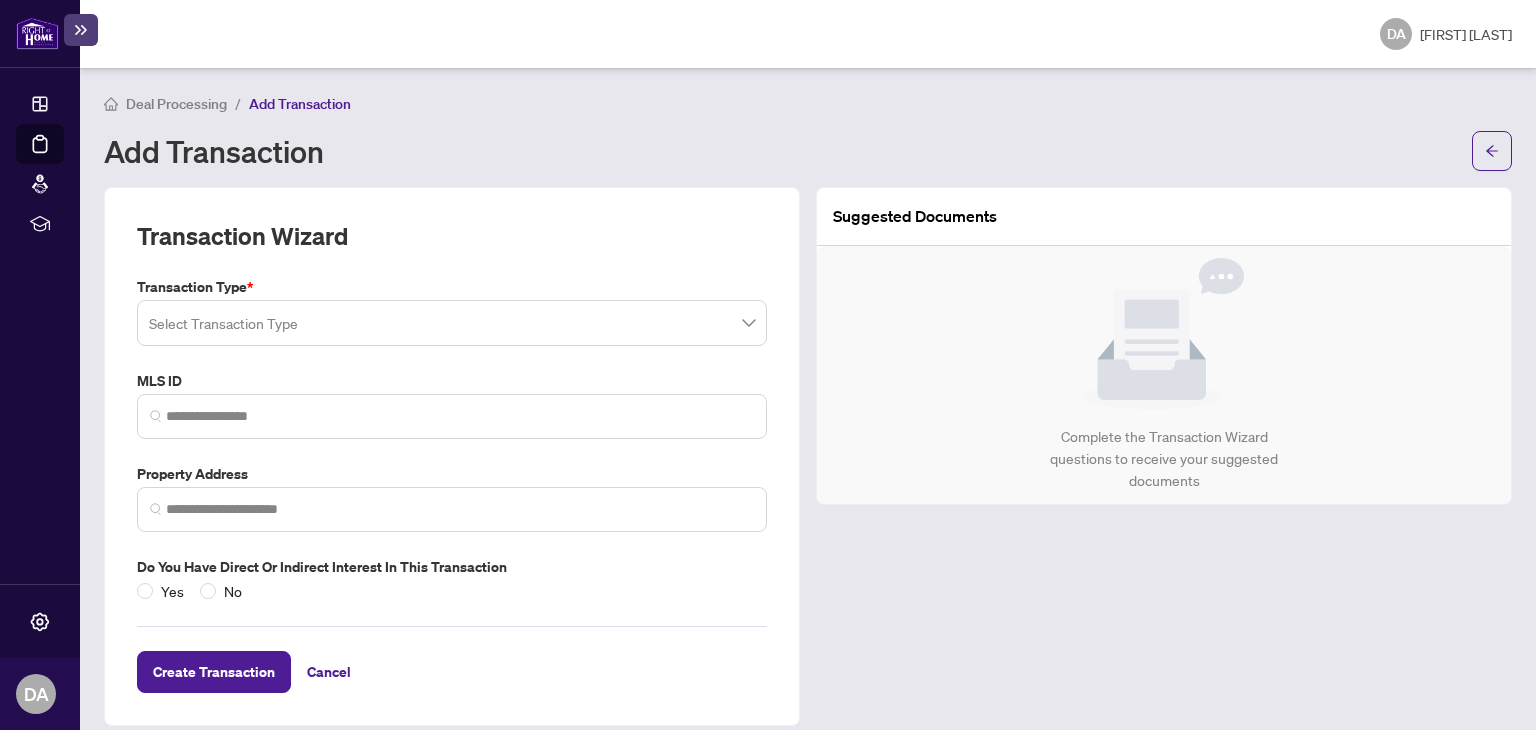 click at bounding box center (452, 323) 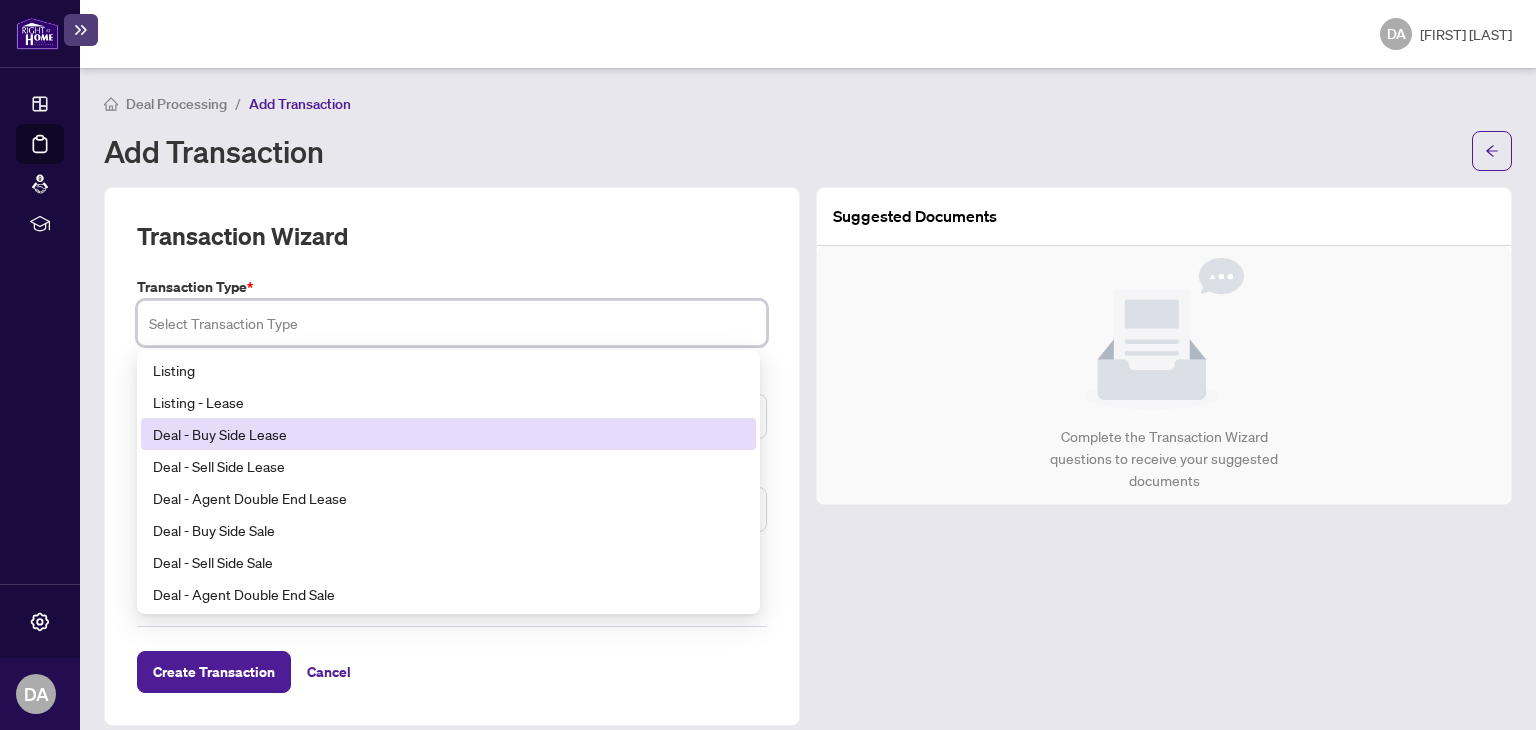 click on "Deal - Buy Side Lease" at bounding box center [448, 434] 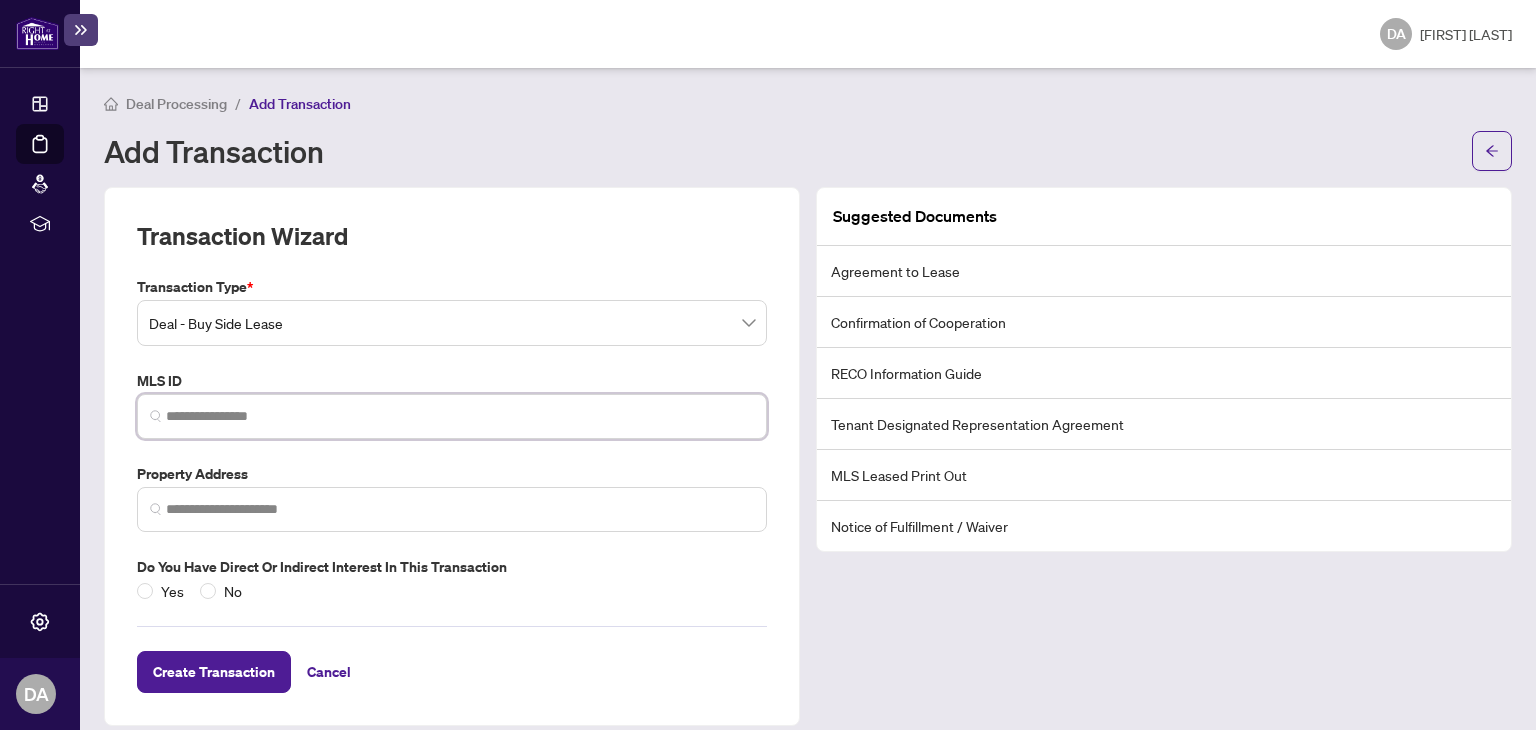 paste on "*********" 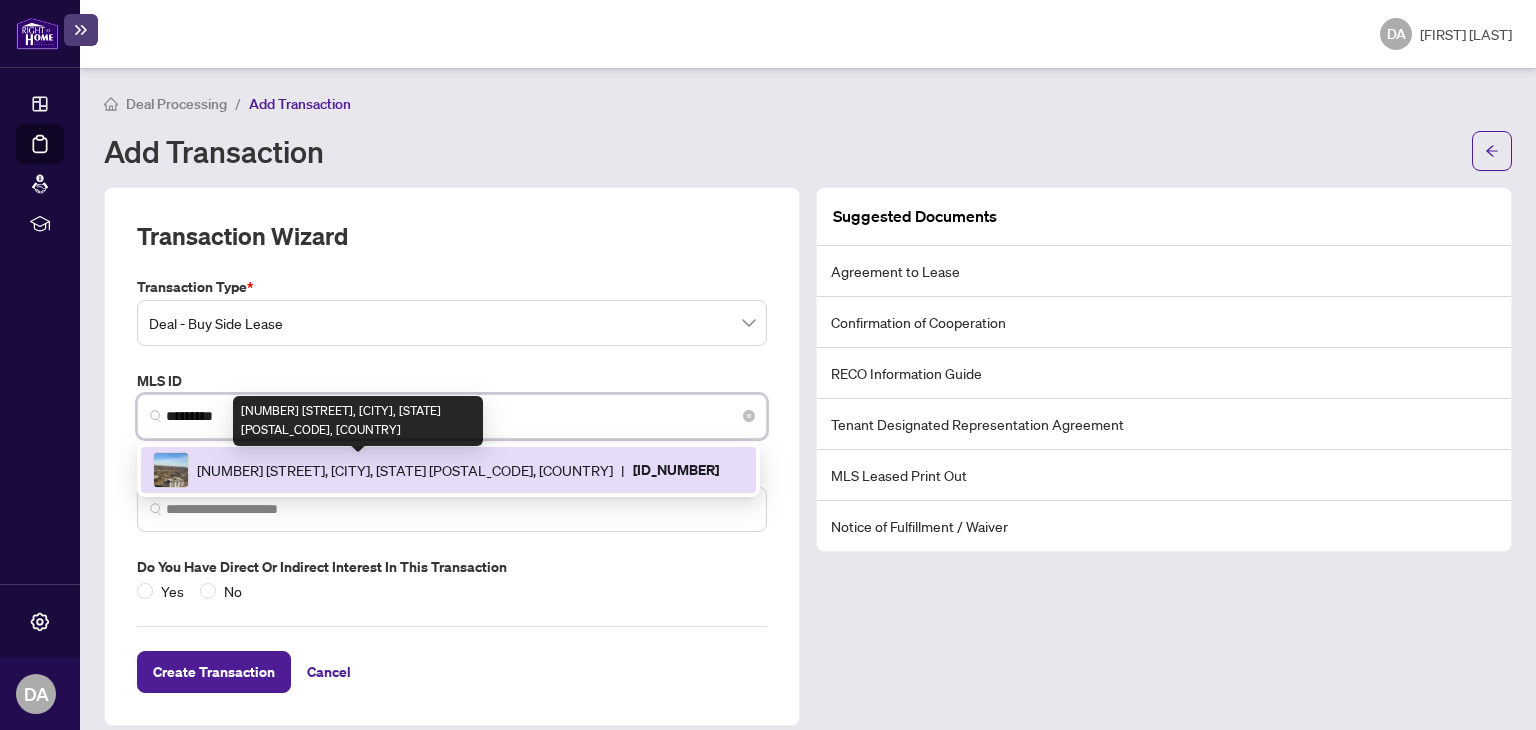 click on "5 Valhalla Inn Rd, Toronto, Ontario M9B 1S9, Canada" at bounding box center [405, 470] 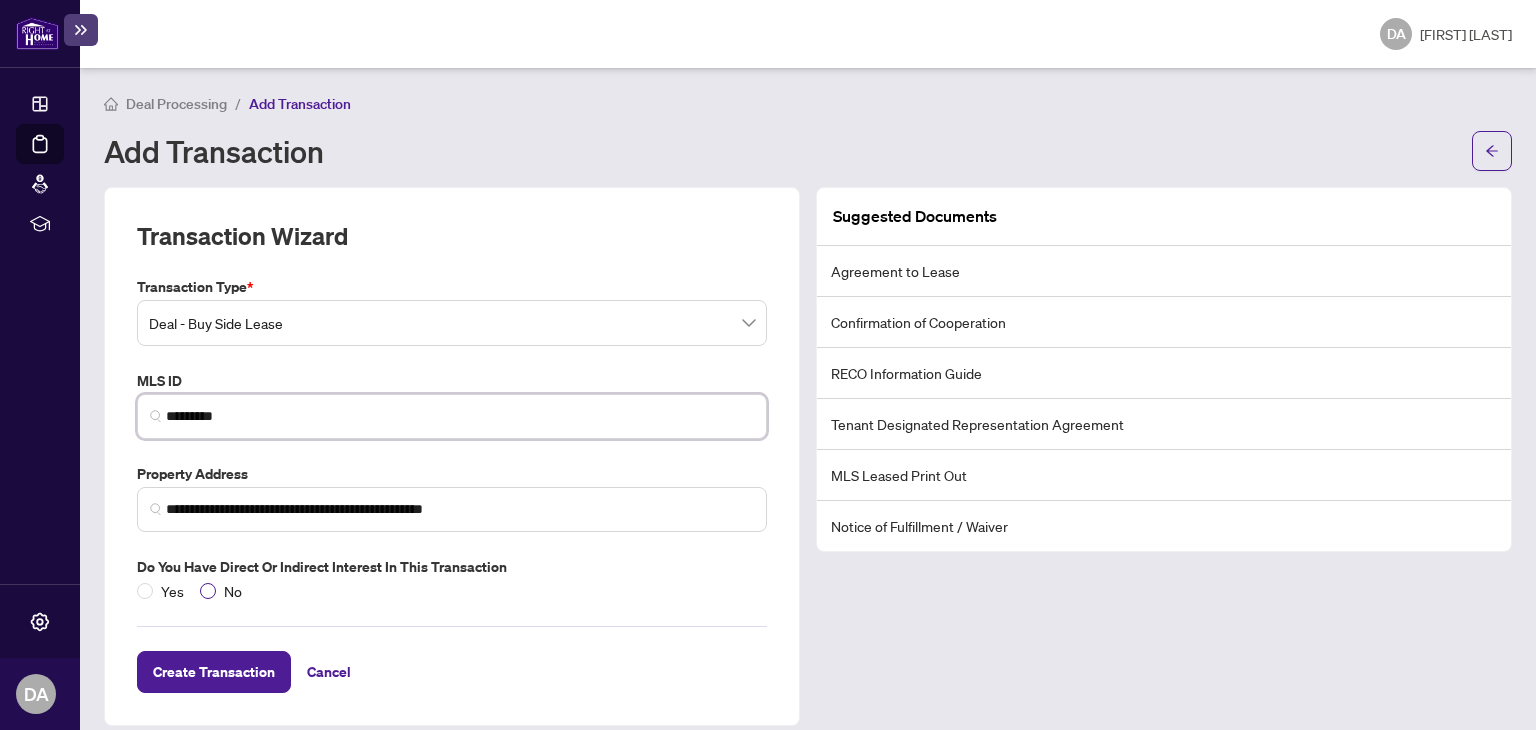 type on "*********" 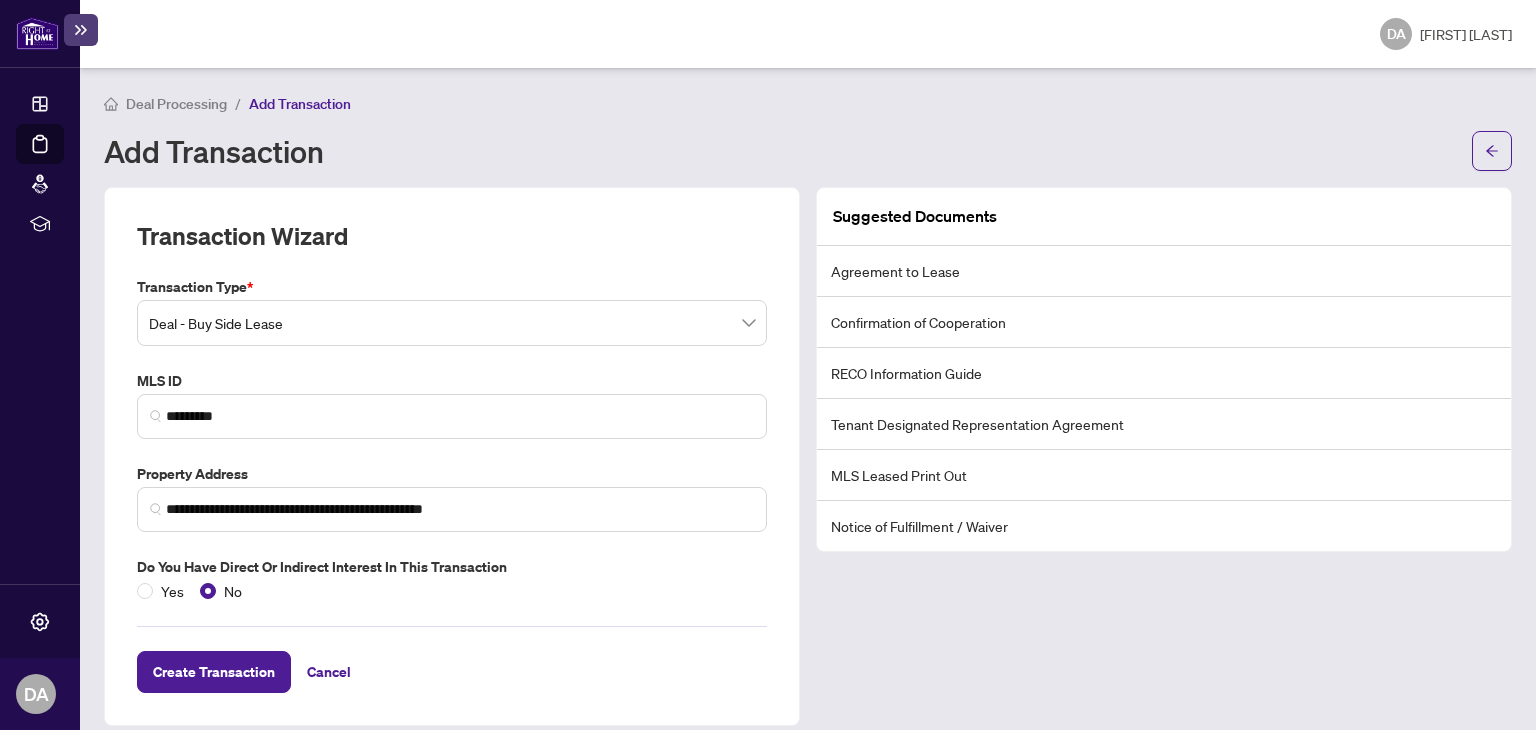 scroll, scrollTop: 17, scrollLeft: 0, axis: vertical 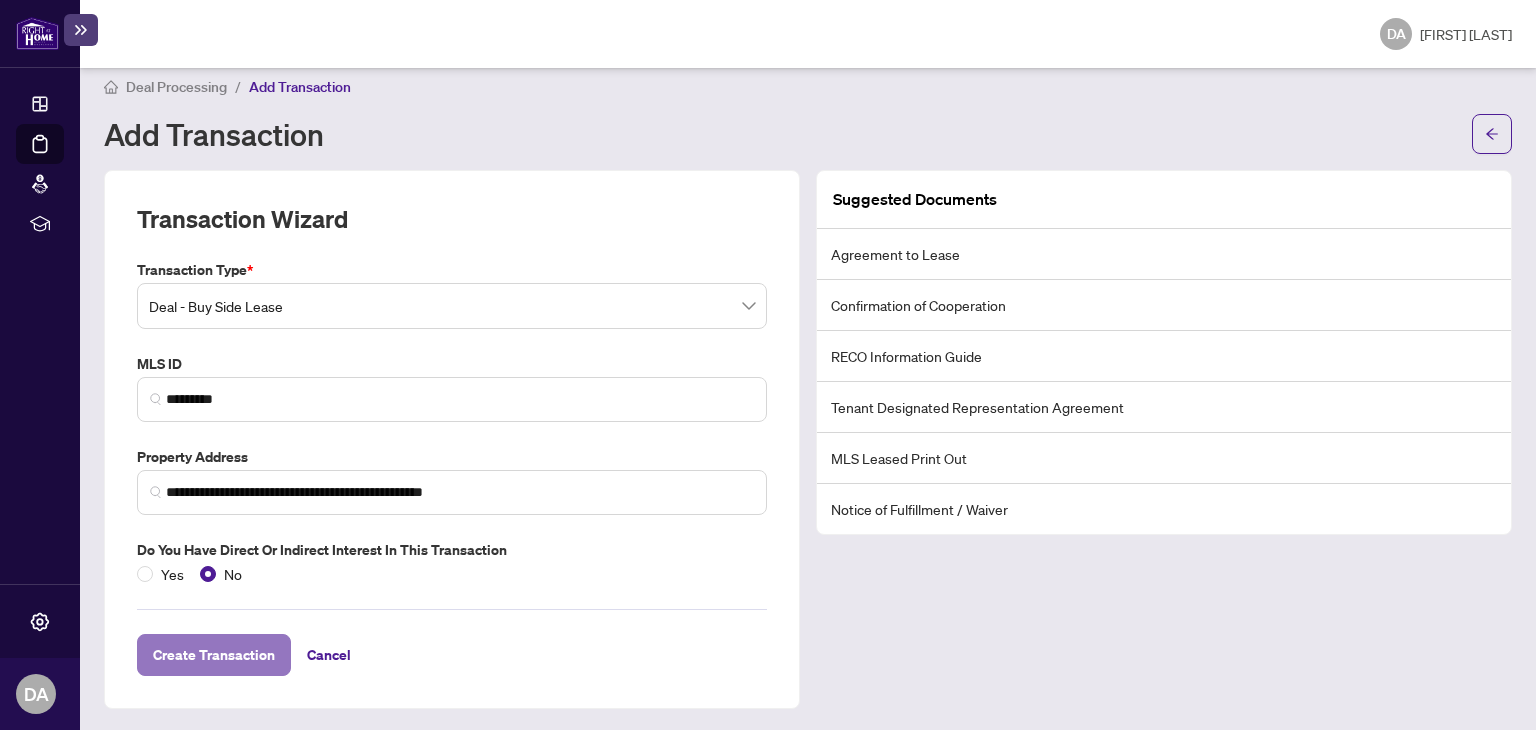 click on "Create Transaction" at bounding box center [214, 655] 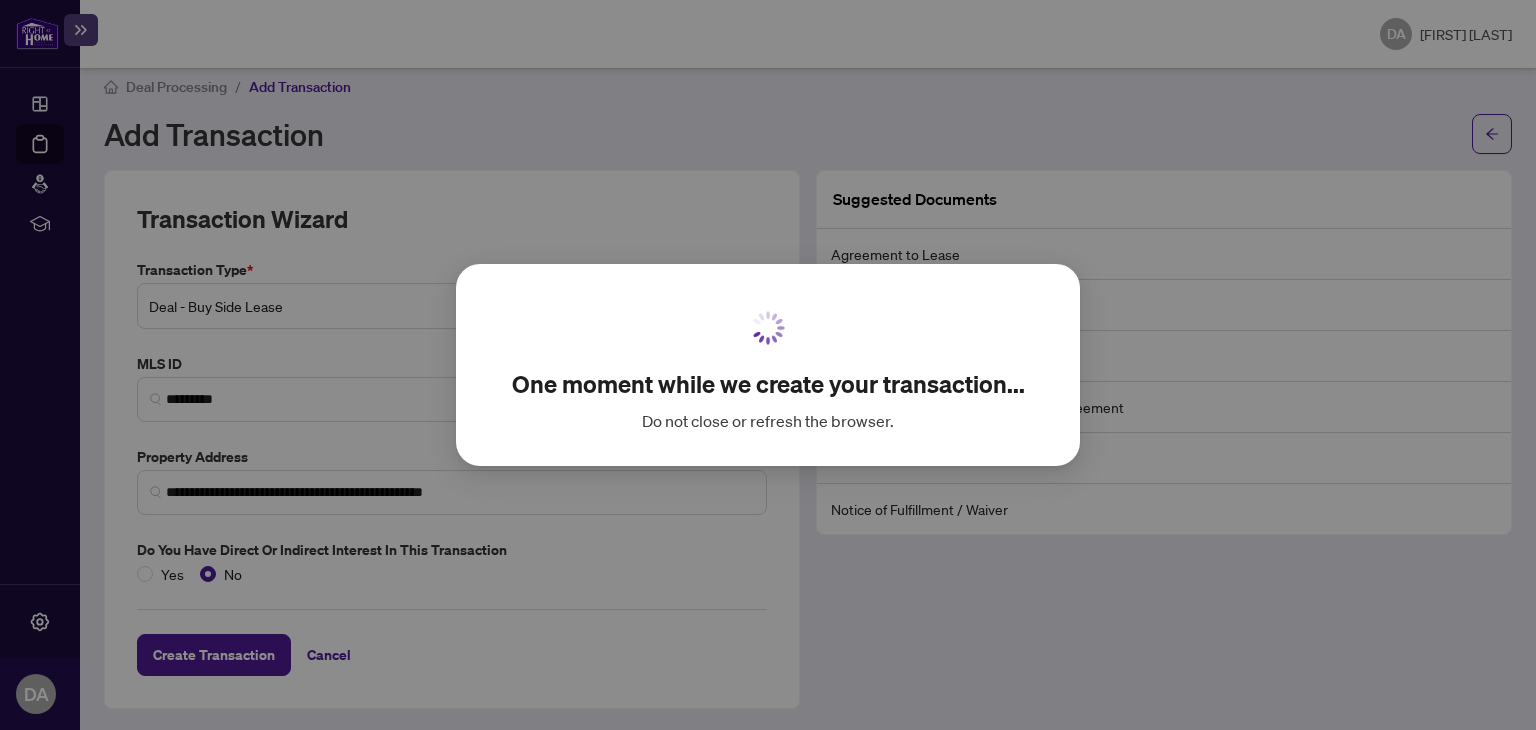 scroll, scrollTop: 0, scrollLeft: 0, axis: both 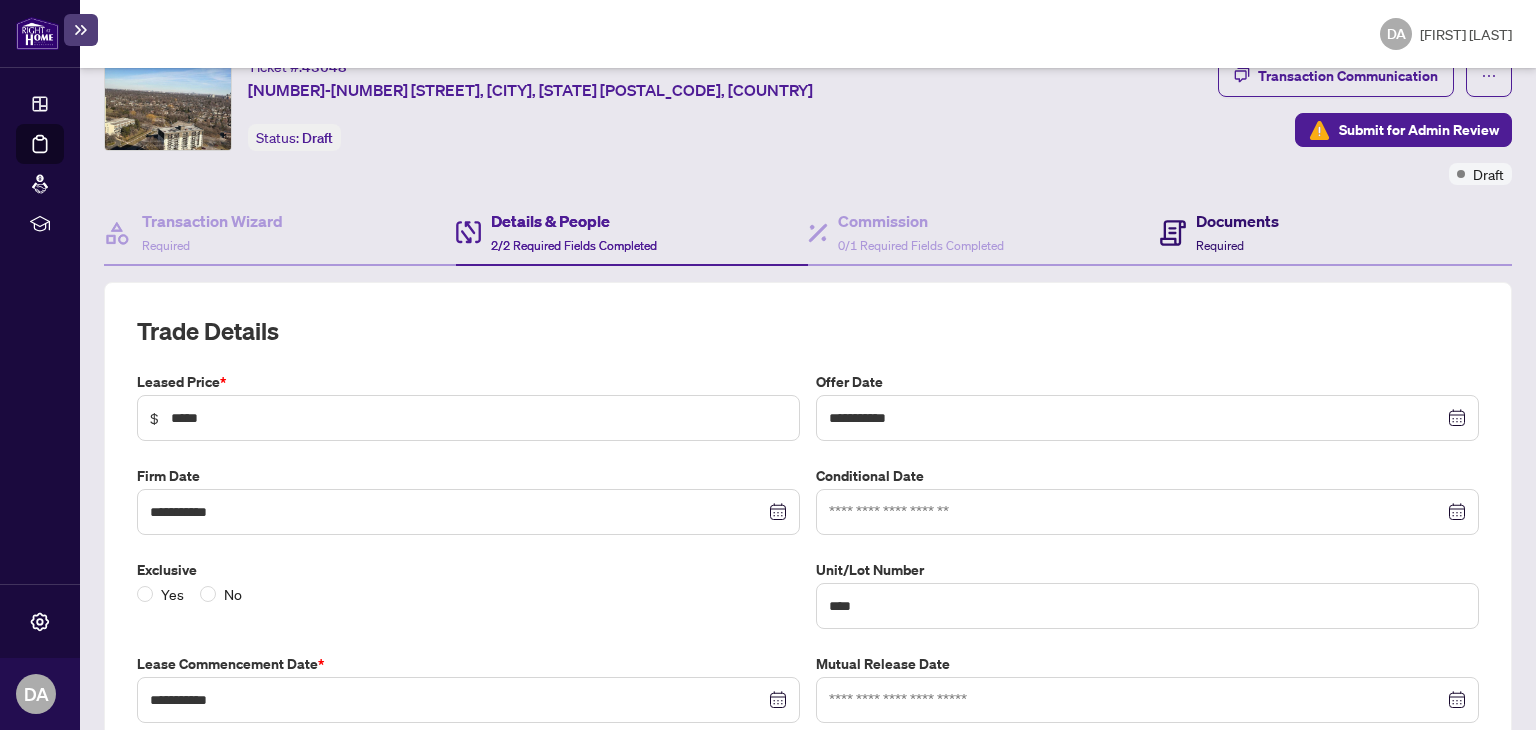 click on "Required" at bounding box center (1220, 245) 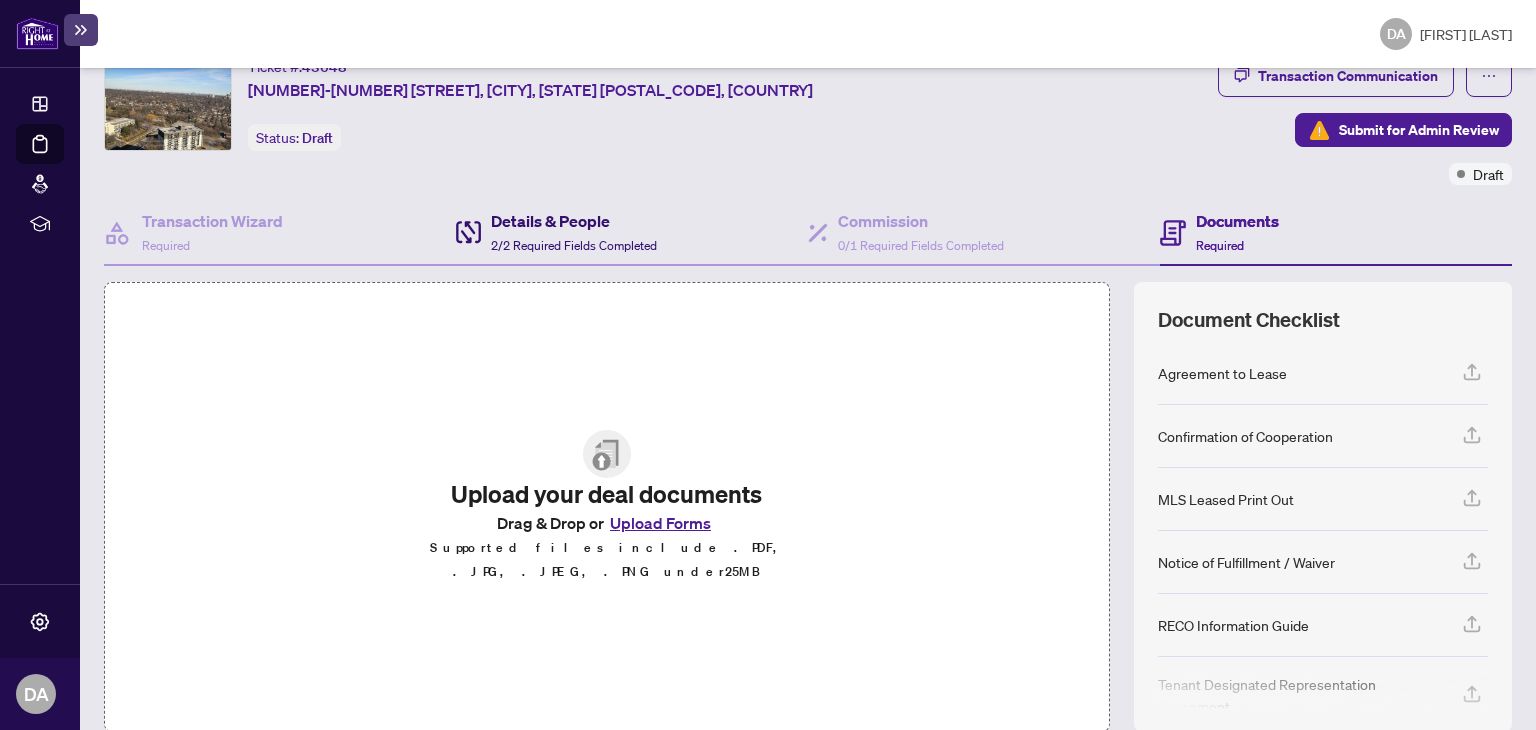 click on "2/2 Required Fields Completed" at bounding box center [574, 245] 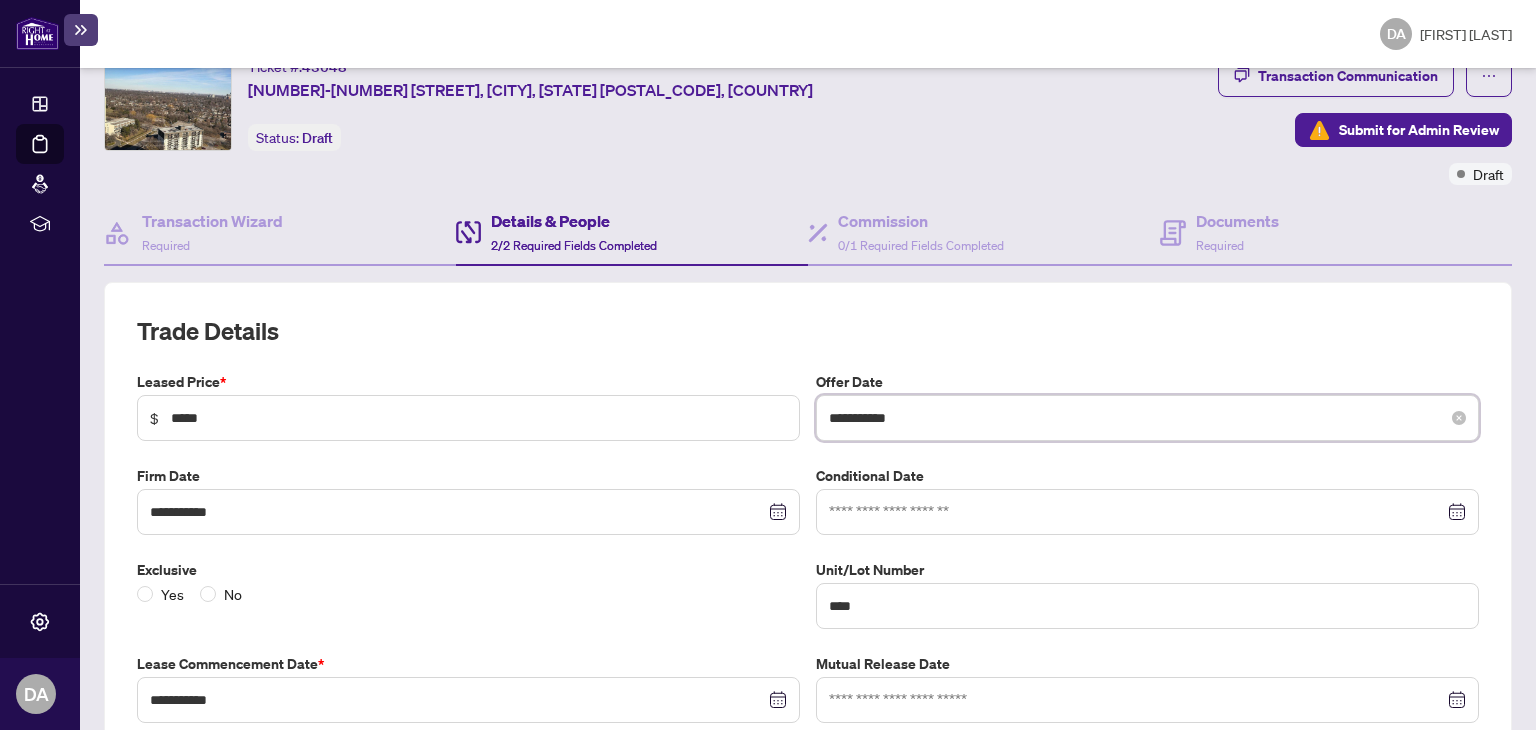 click on "**********" at bounding box center [1136, 418] 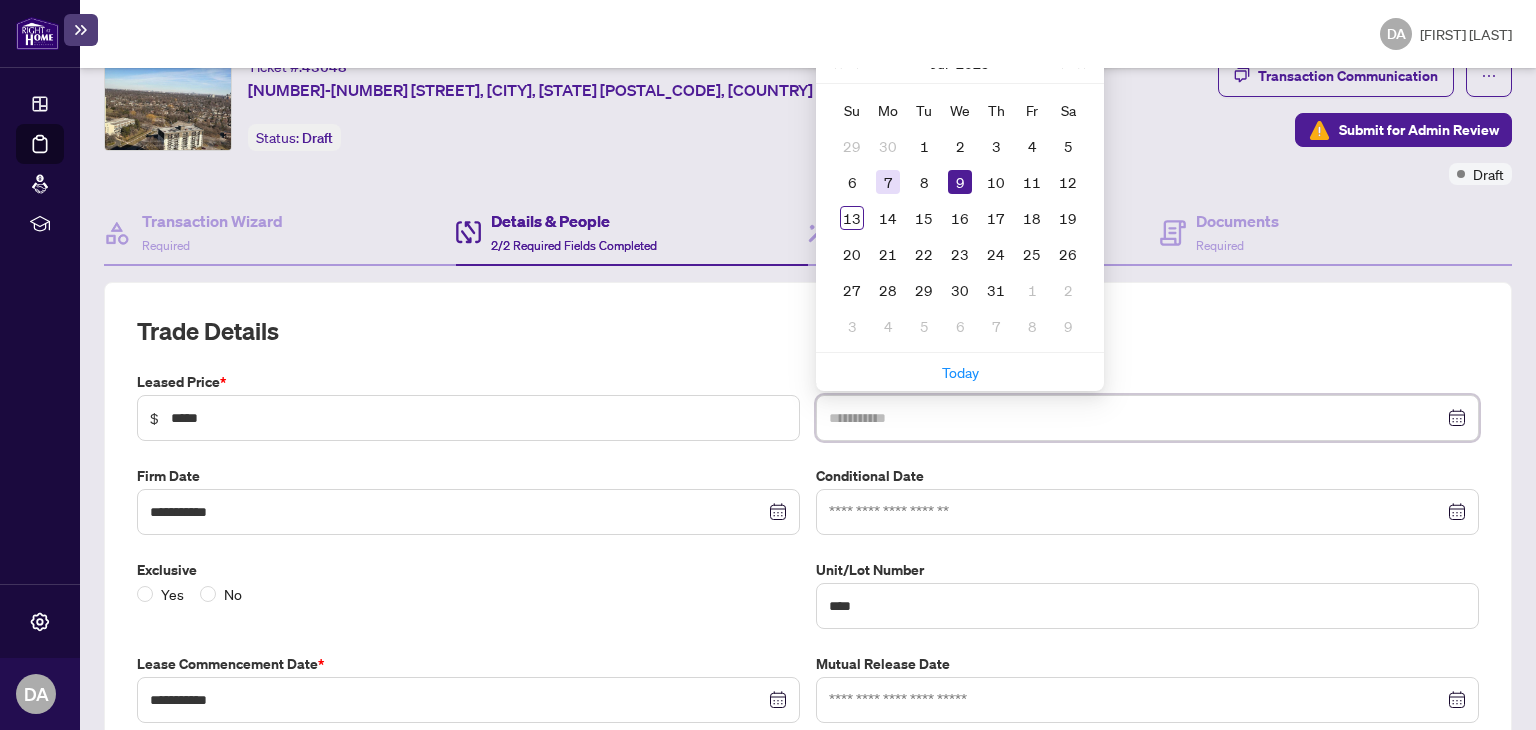 type on "**********" 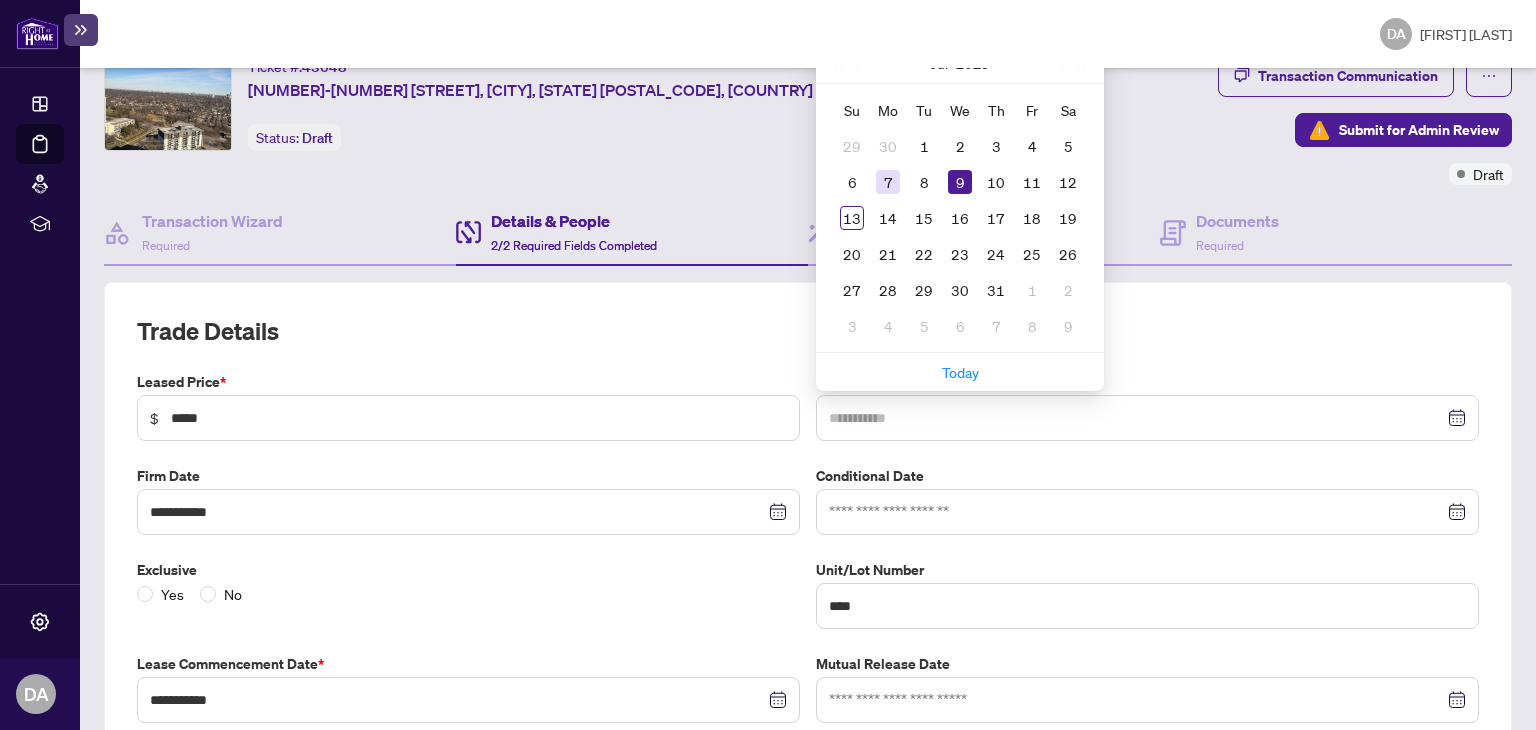 click on "7" at bounding box center (888, 182) 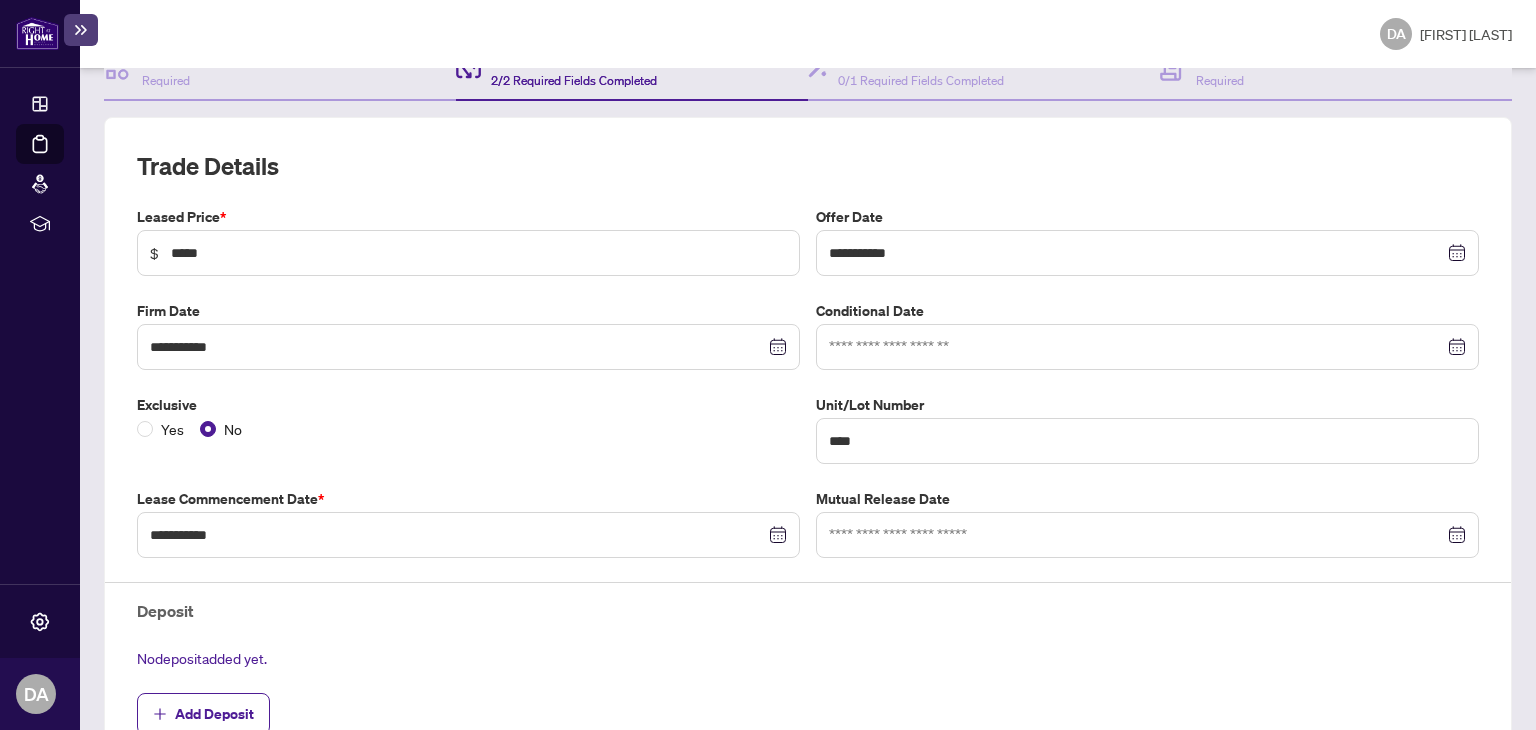 scroll, scrollTop: 261, scrollLeft: 0, axis: vertical 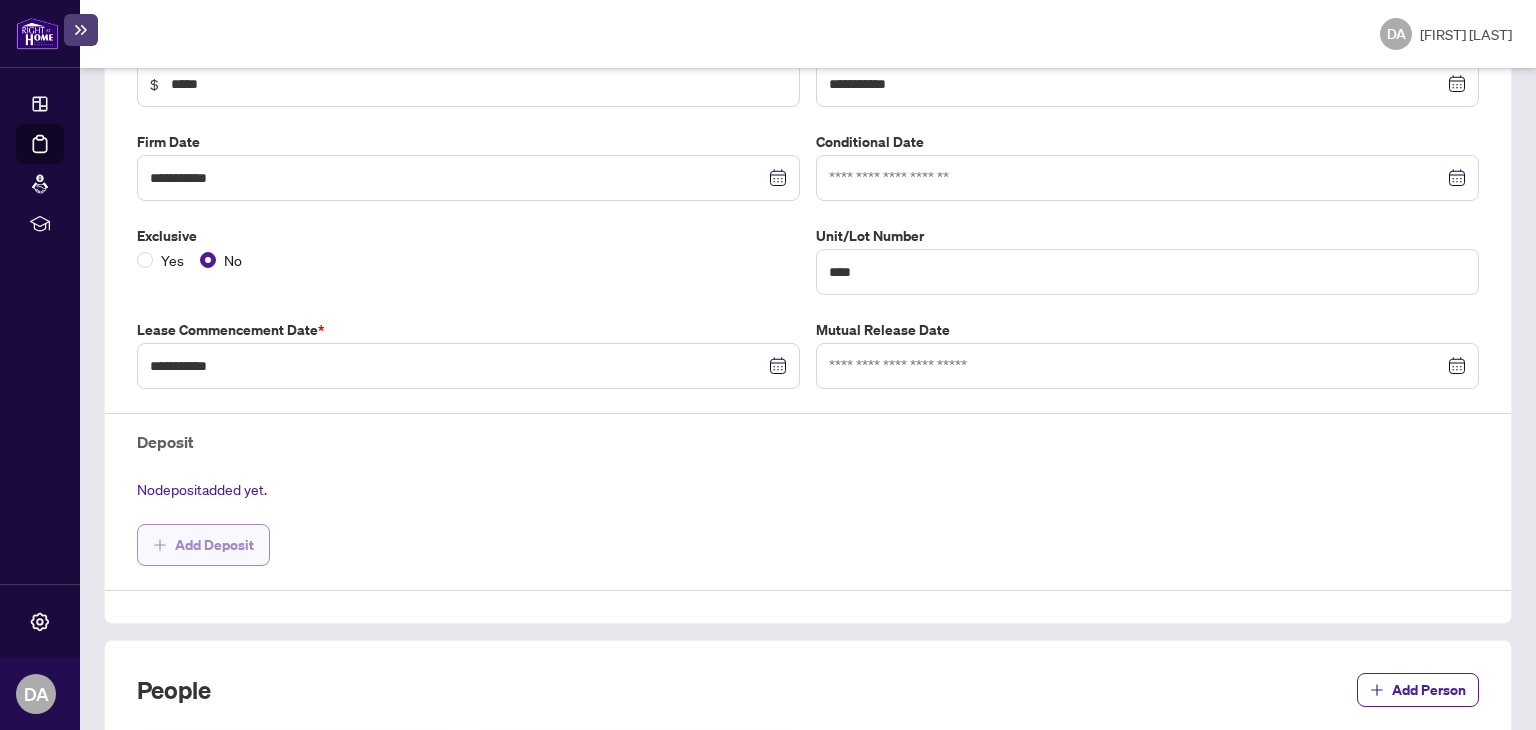 click on "Add Deposit" at bounding box center (203, 545) 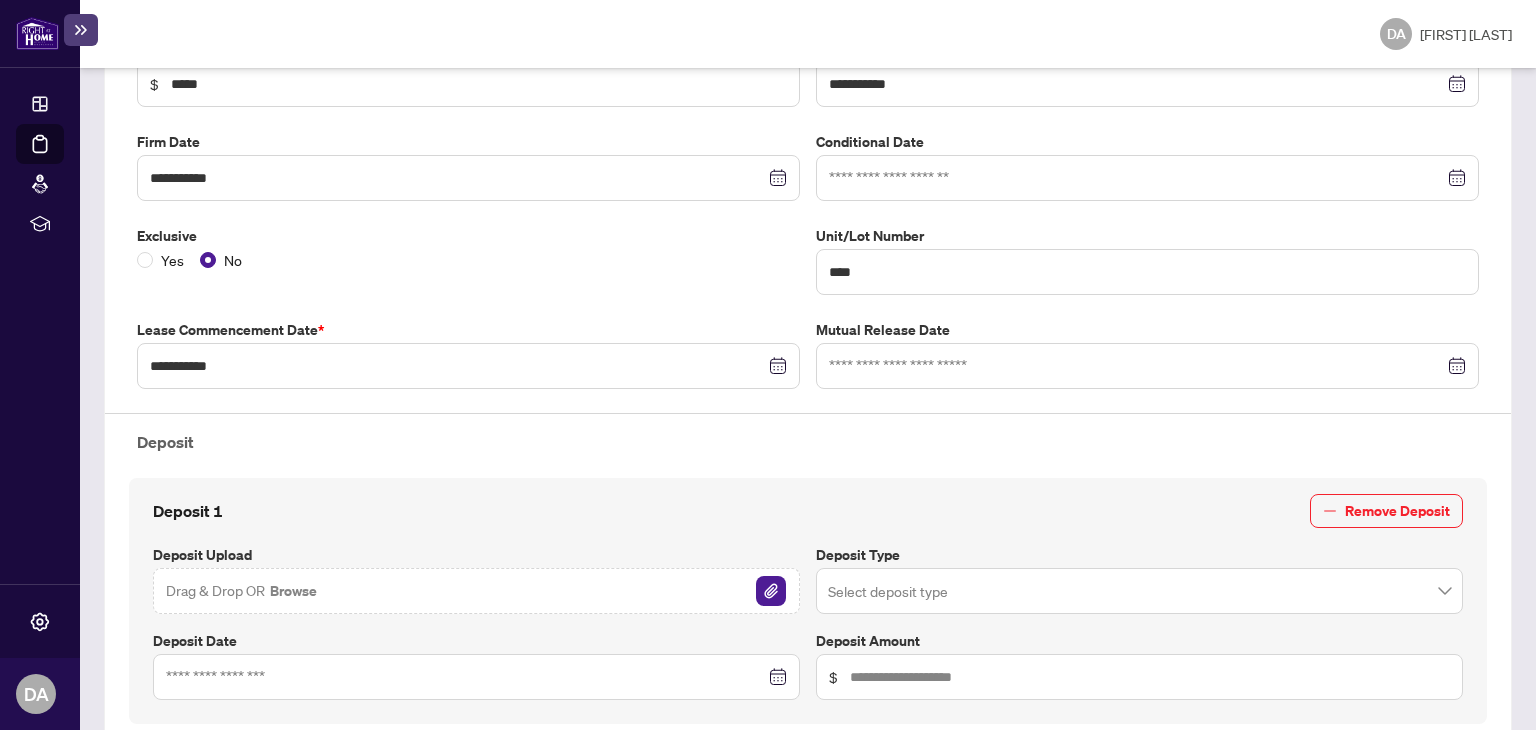click on "Drag & Drop OR   Browse" at bounding box center [476, 591] 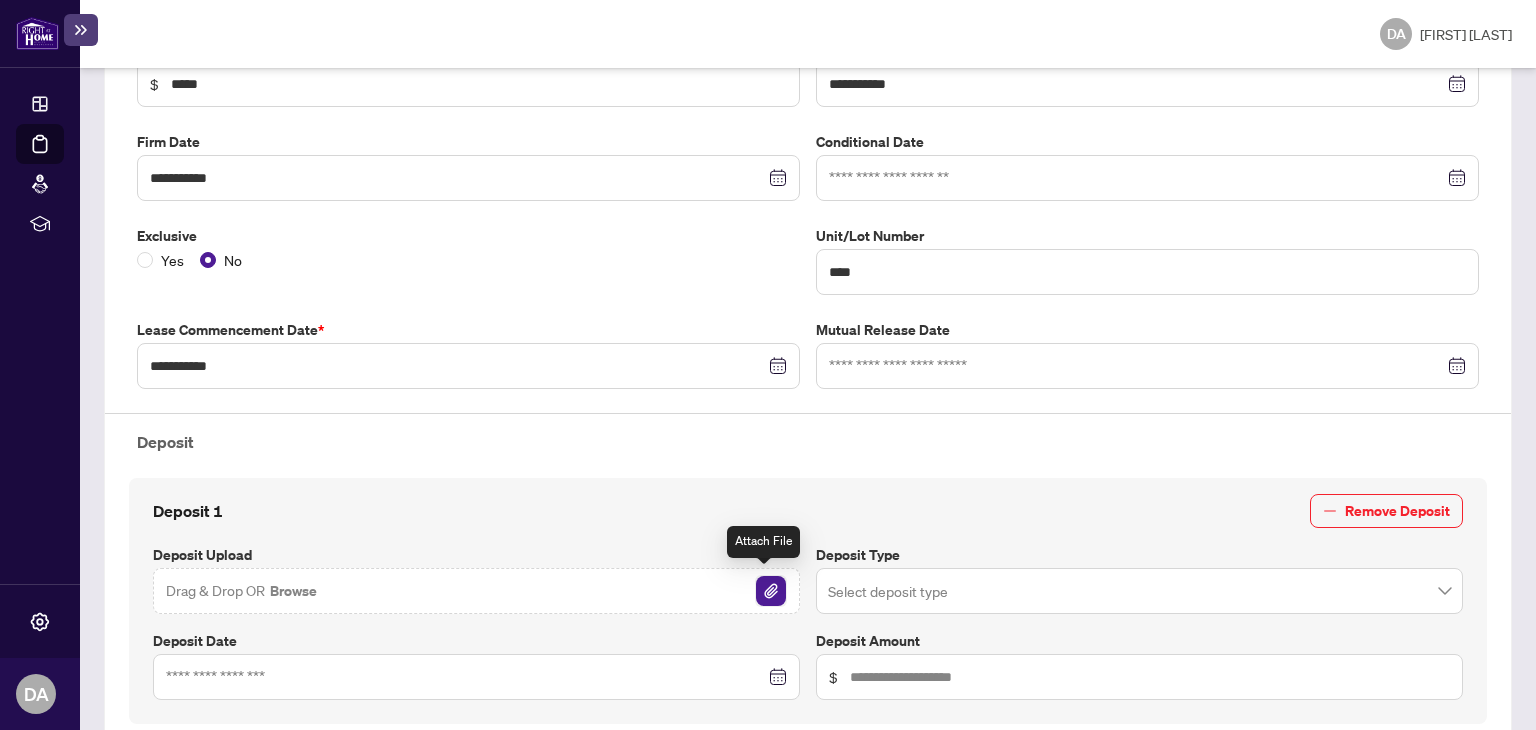 click at bounding box center [771, 591] 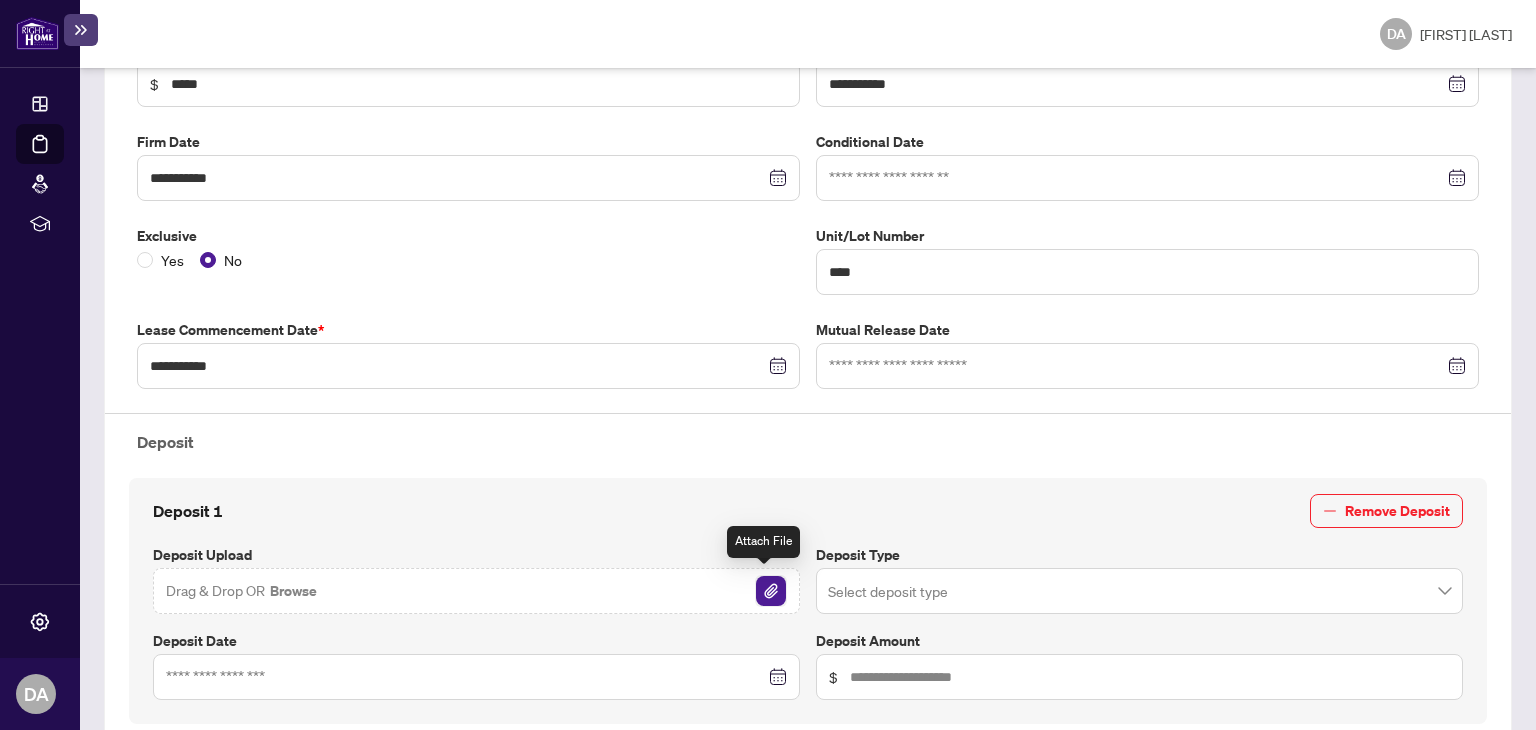 click at bounding box center [771, 591] 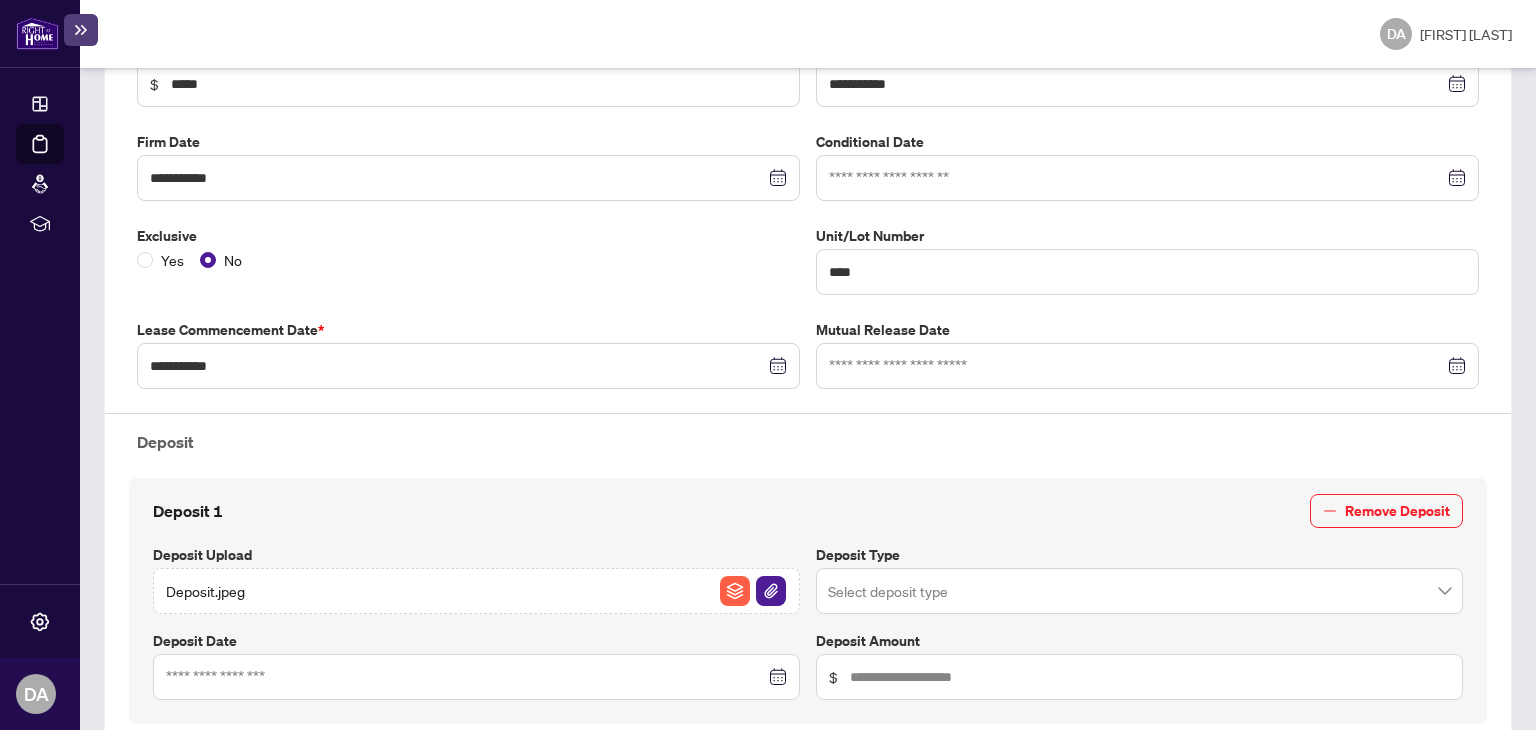 click at bounding box center [1139, 591] 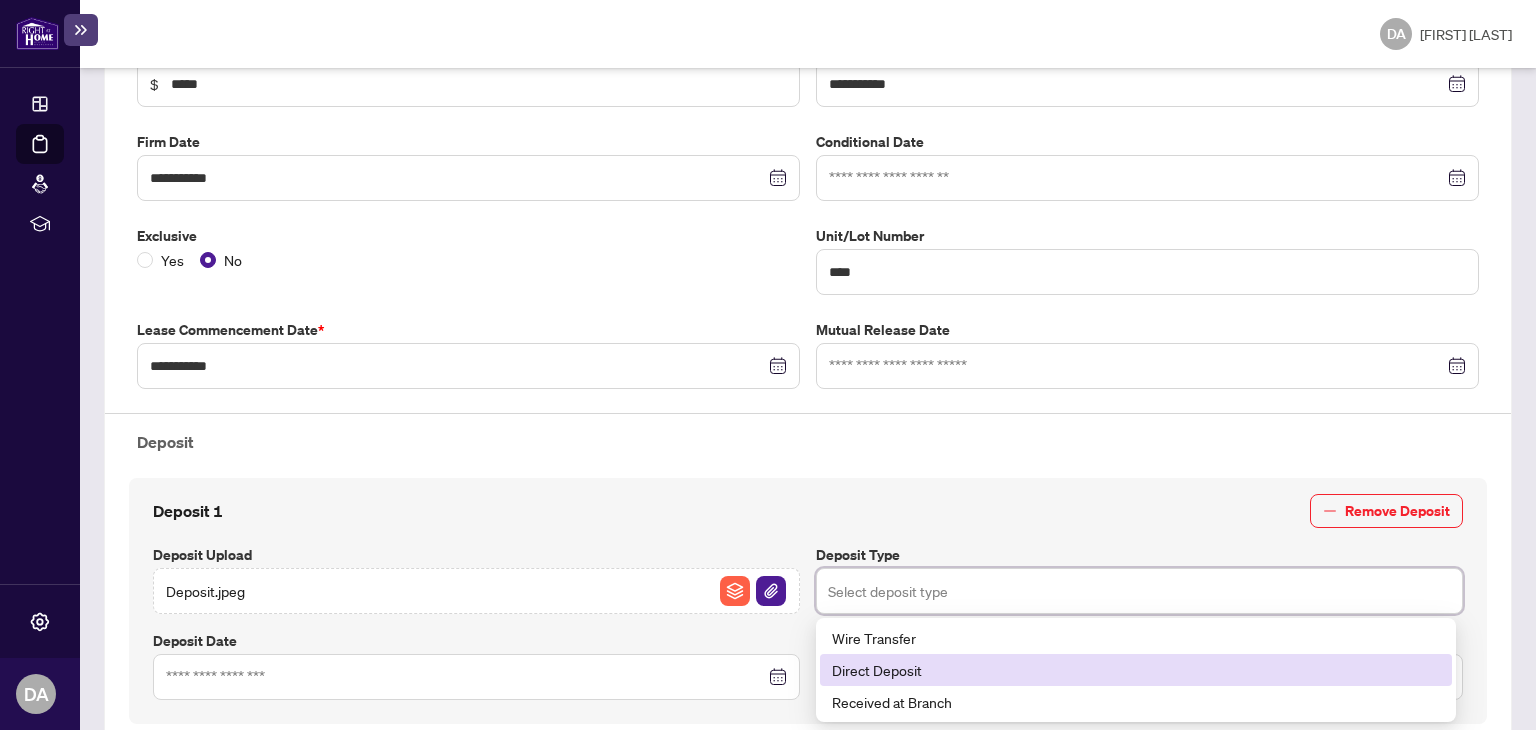 click on "Direct Deposit" at bounding box center (1136, 670) 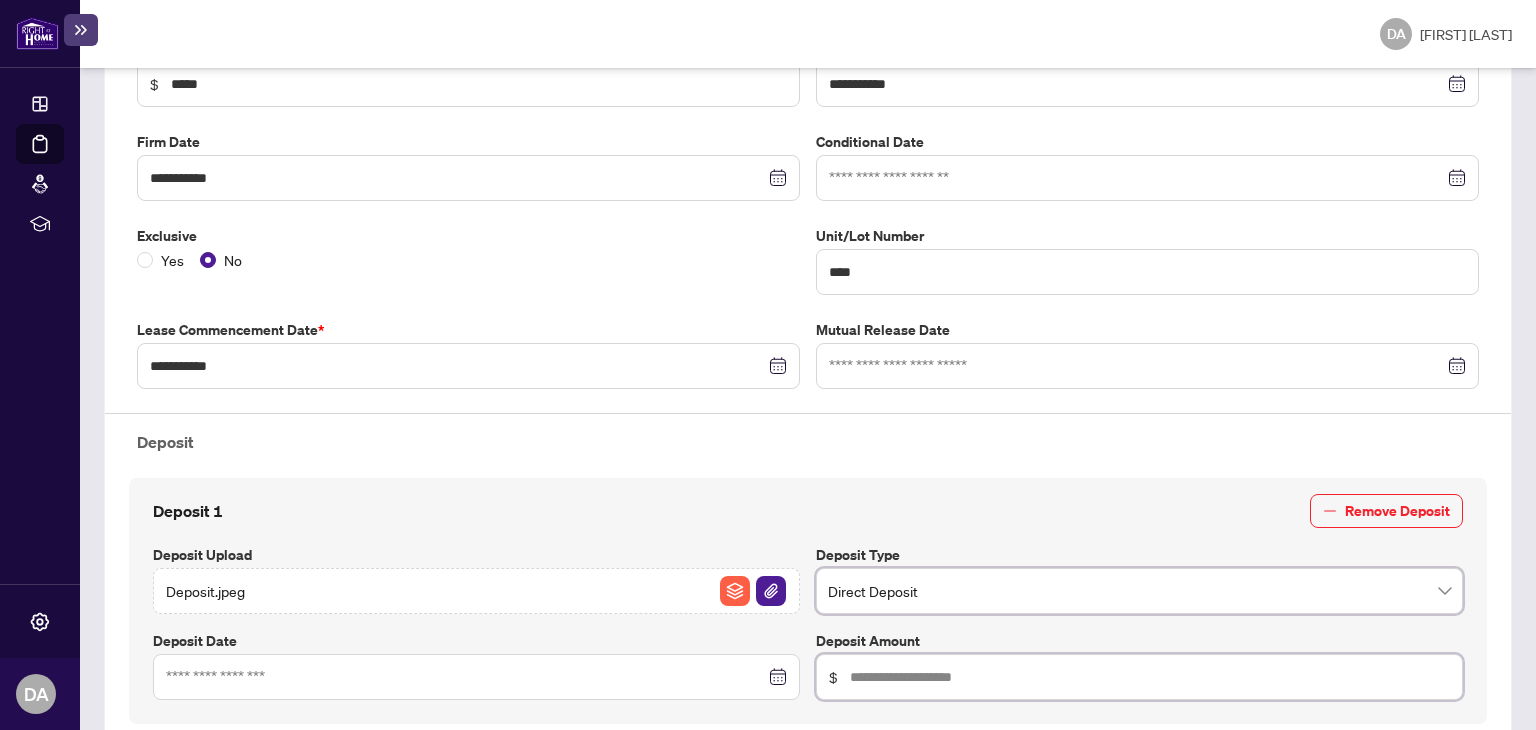click at bounding box center [1150, 677] 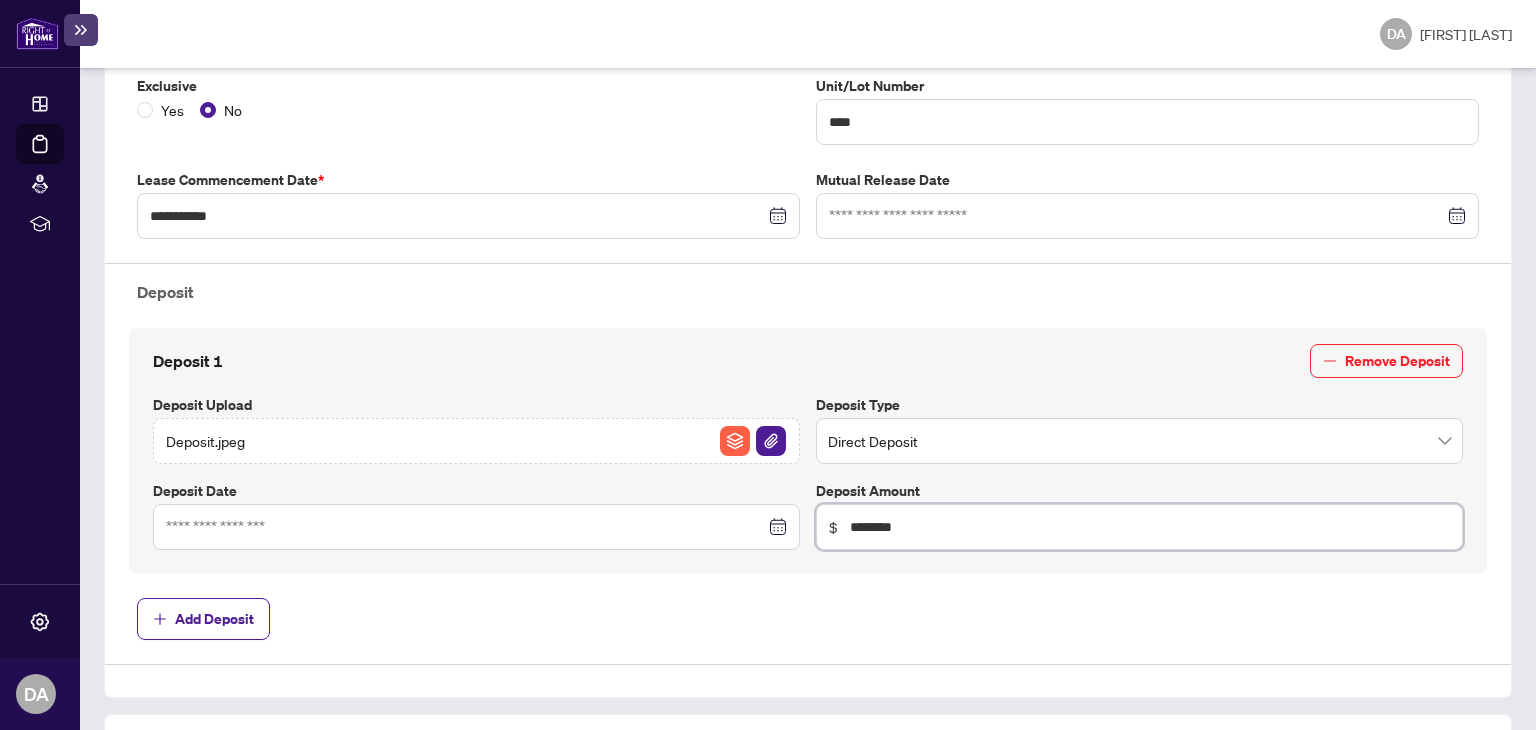scroll, scrollTop: 542, scrollLeft: 0, axis: vertical 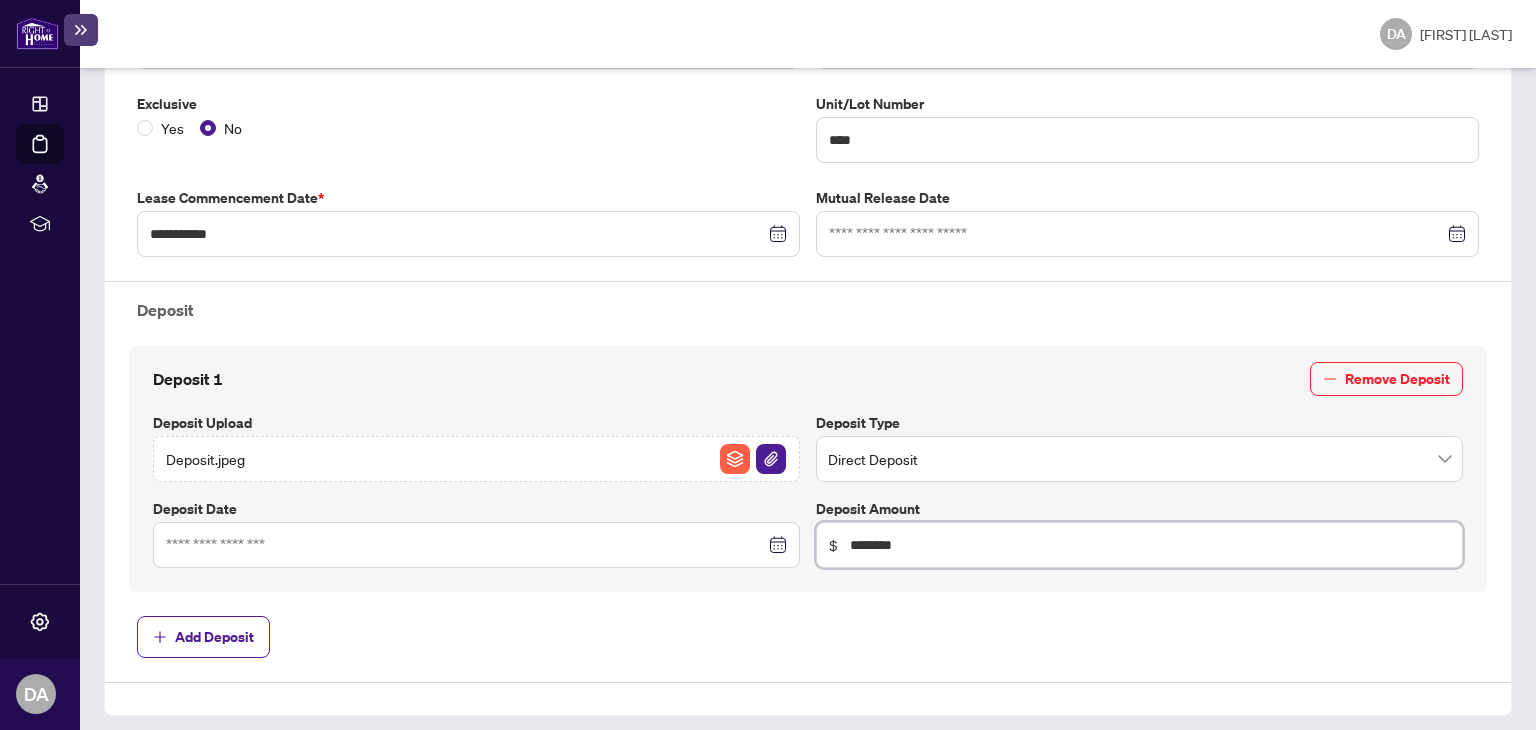 type on "********" 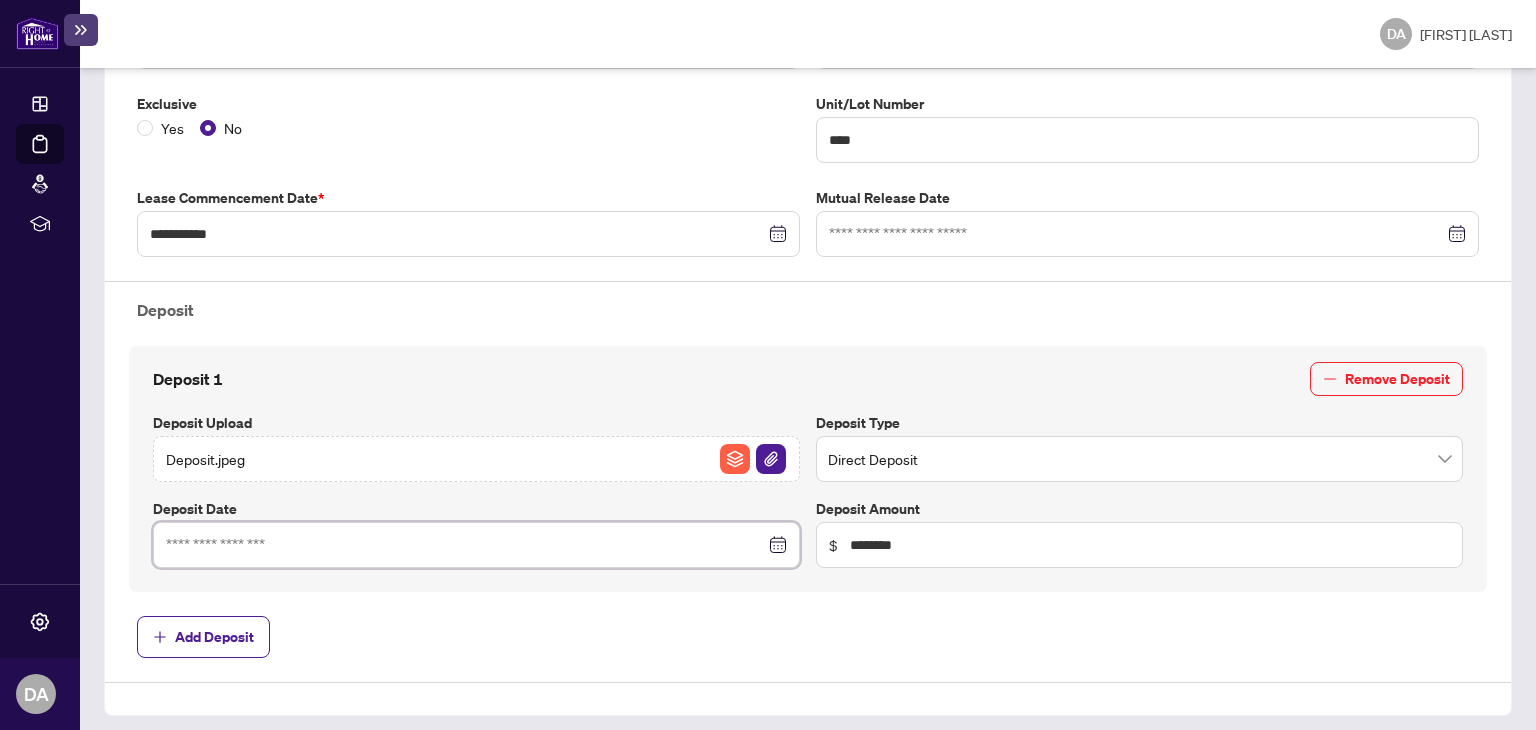 click at bounding box center (465, 545) 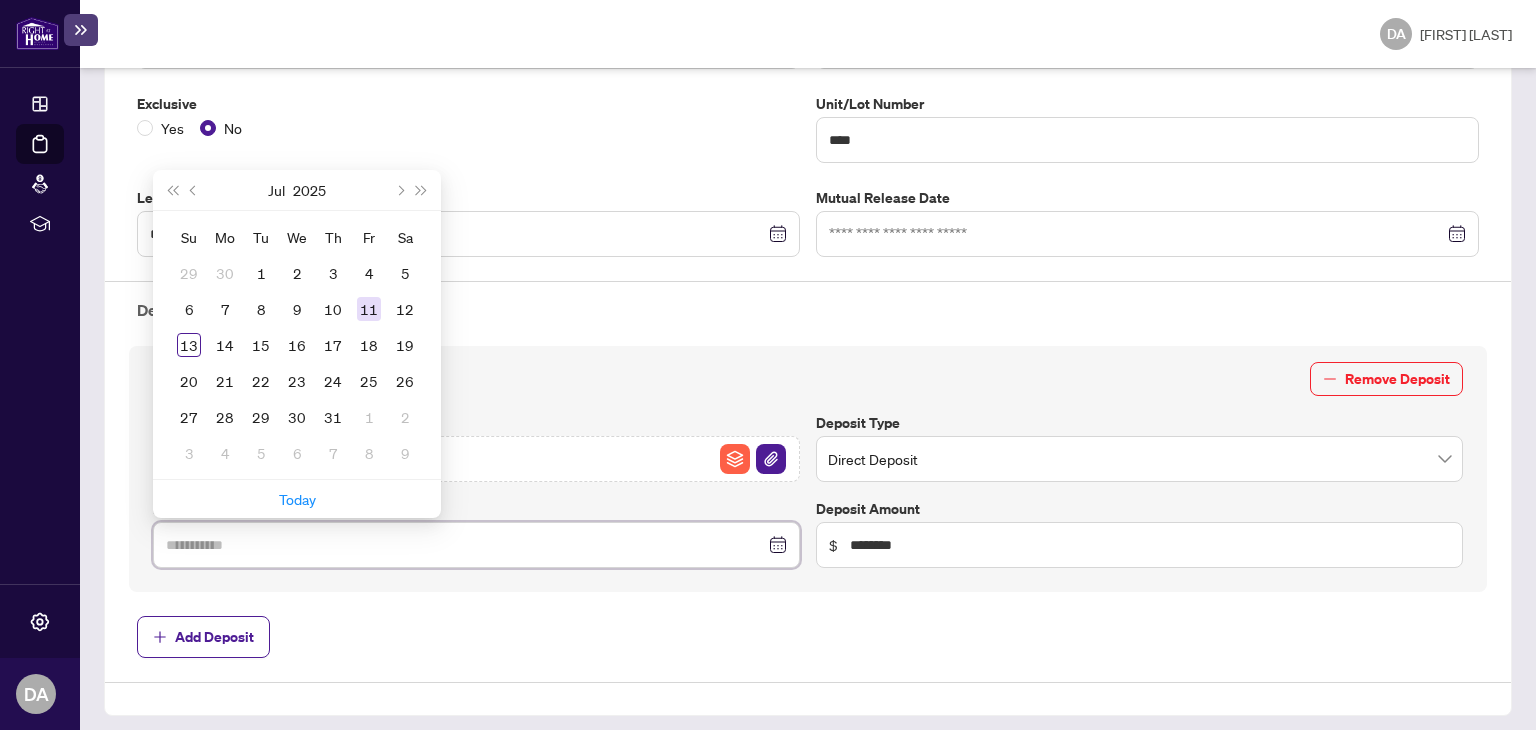 type on "**********" 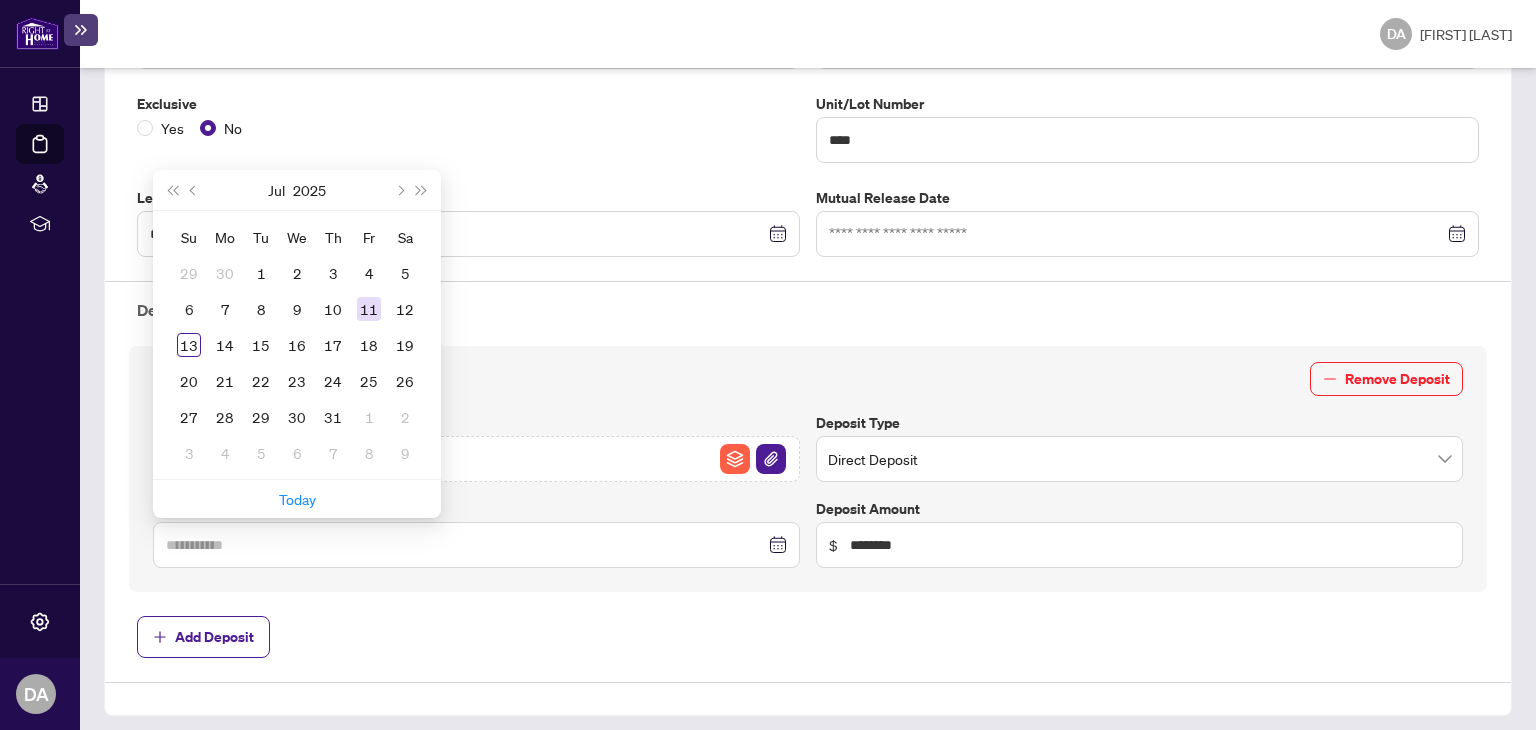 click on "11" at bounding box center (369, 309) 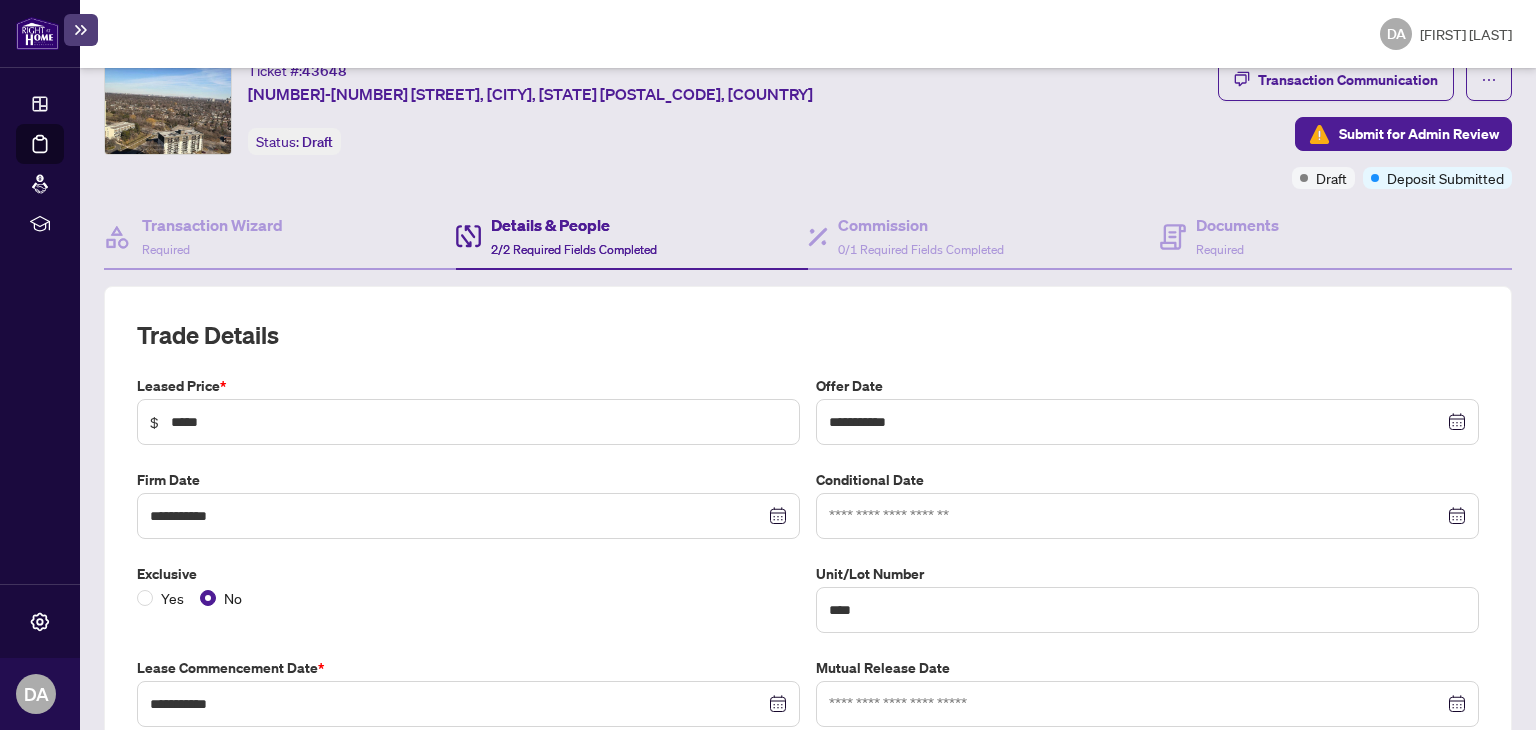 scroll, scrollTop: 0, scrollLeft: 0, axis: both 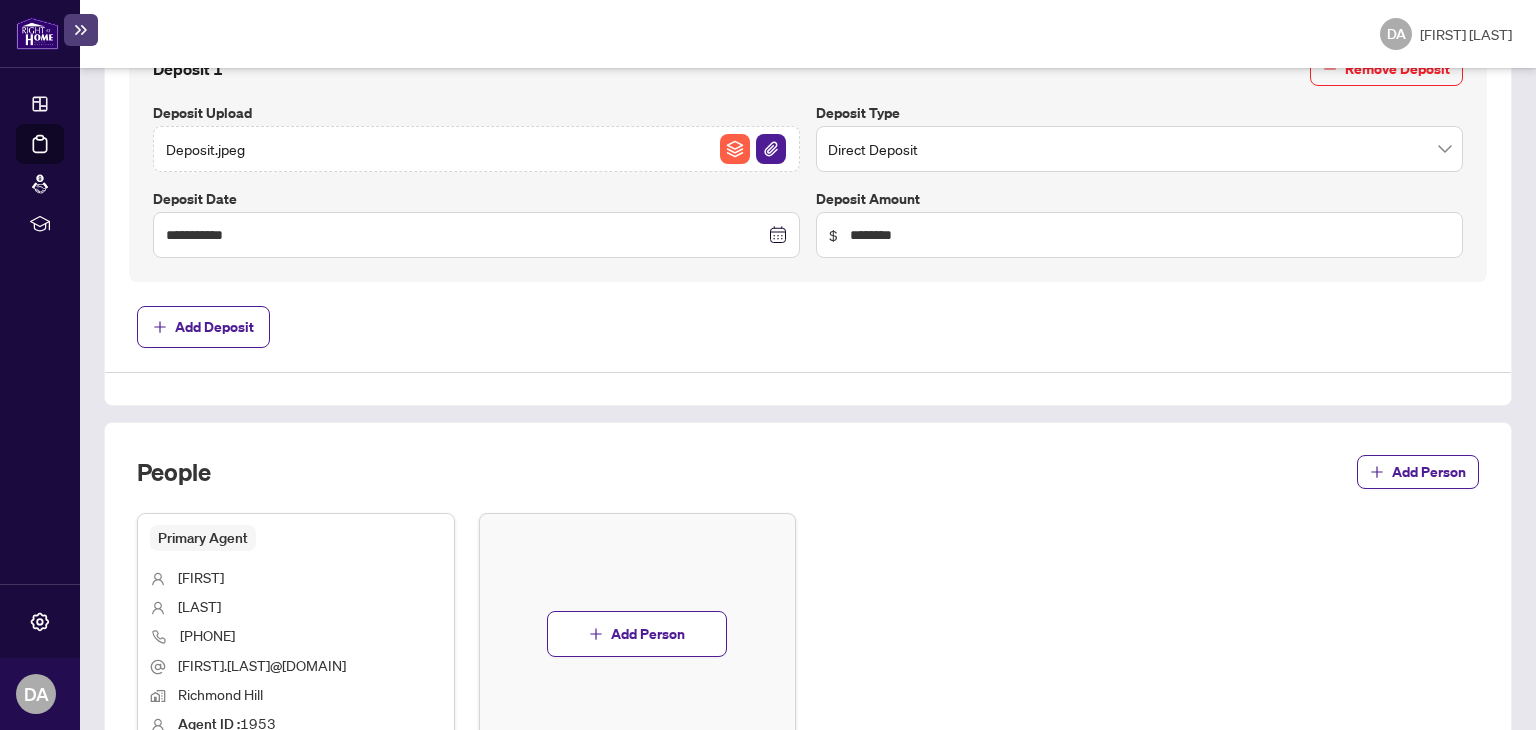 click on "Add Person" at bounding box center (638, 634) 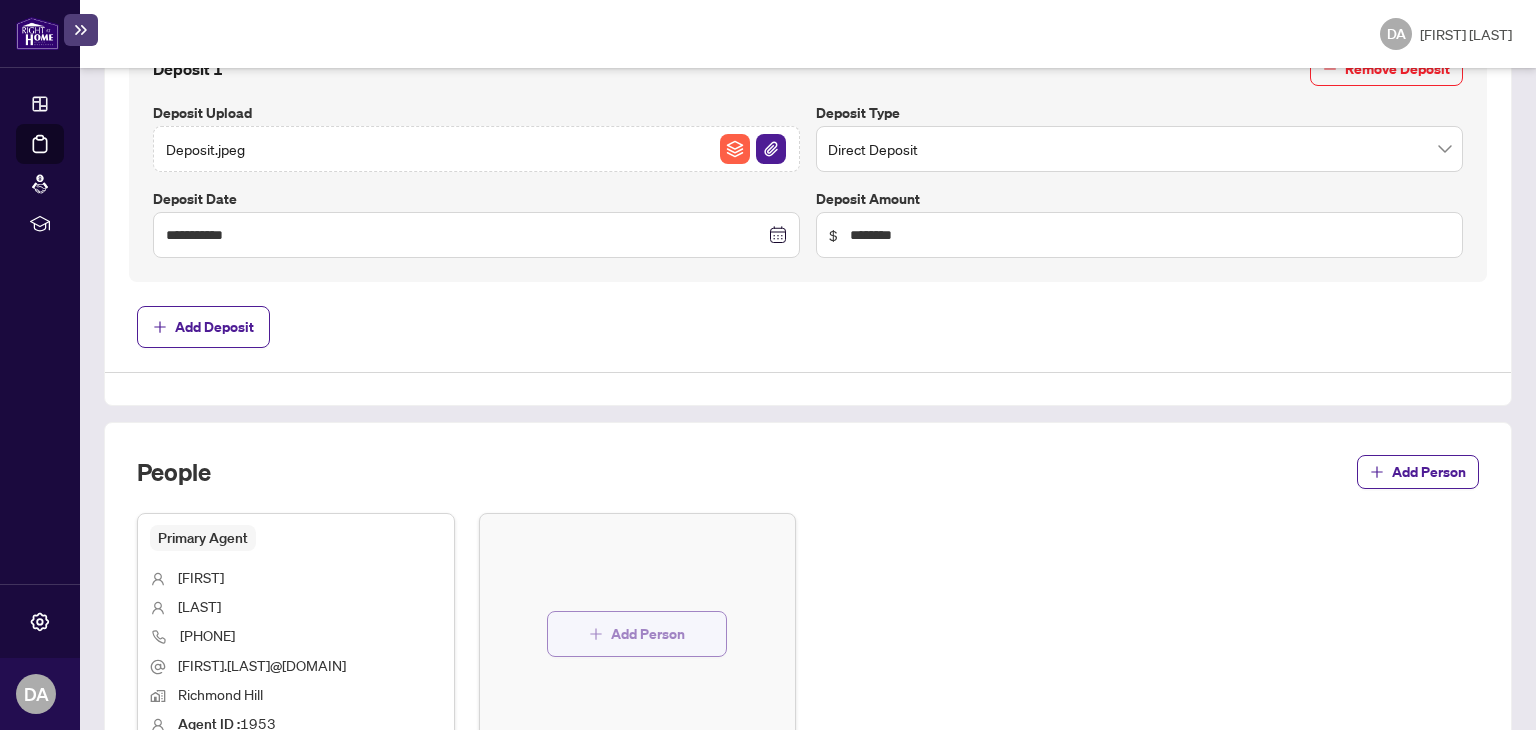 click on "Add Person" at bounding box center (648, 634) 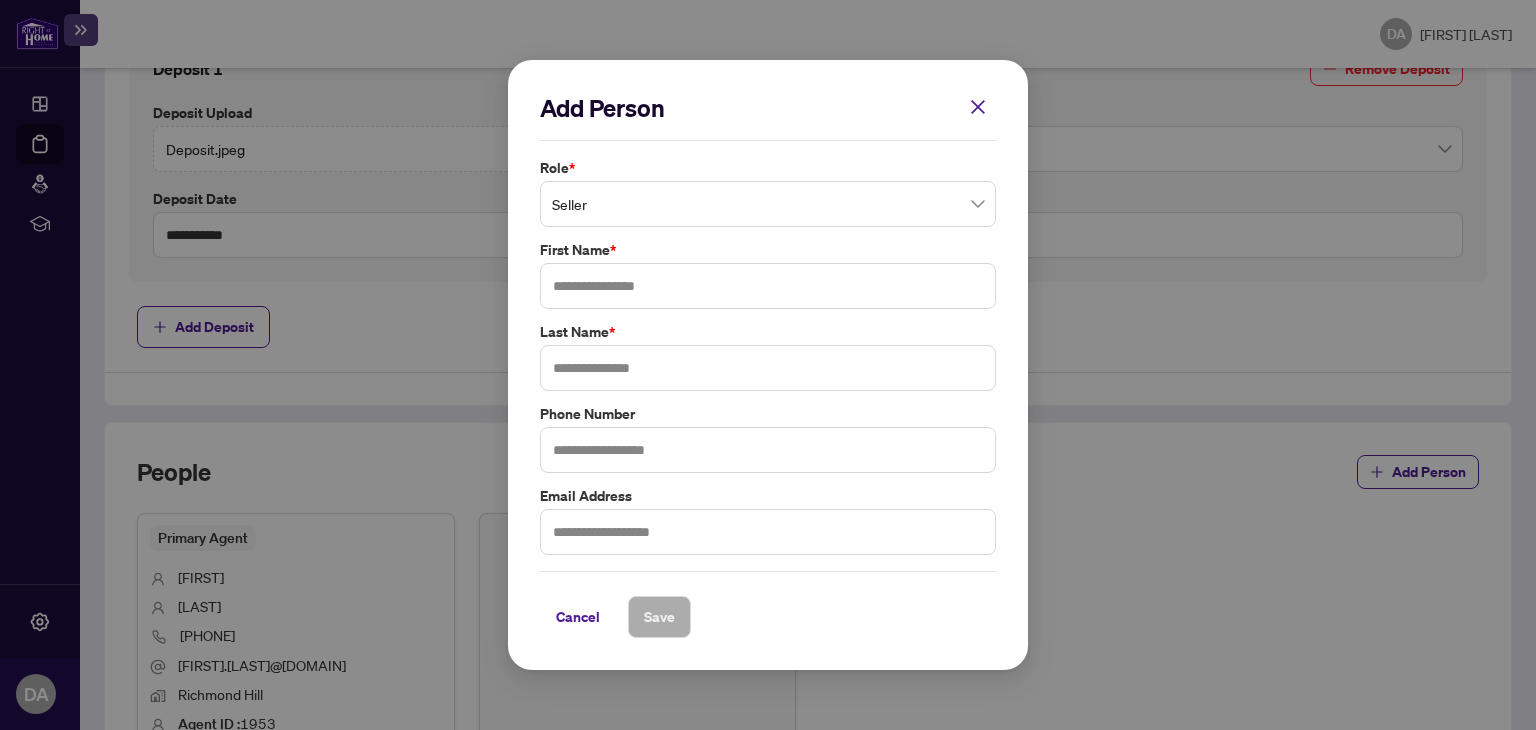 click on "Seller" at bounding box center [768, 204] 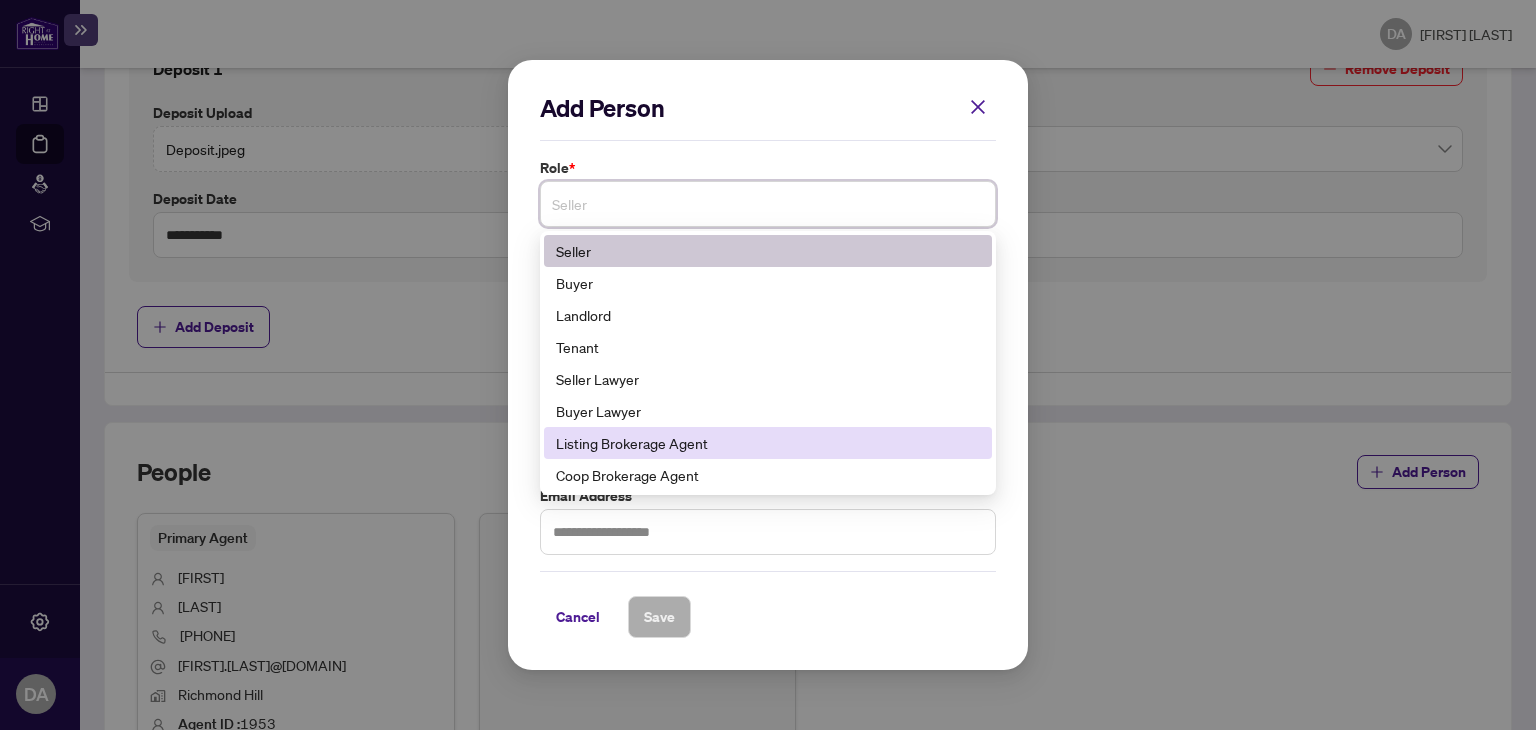 click on "Listing Brokerage Agent" at bounding box center (768, 443) 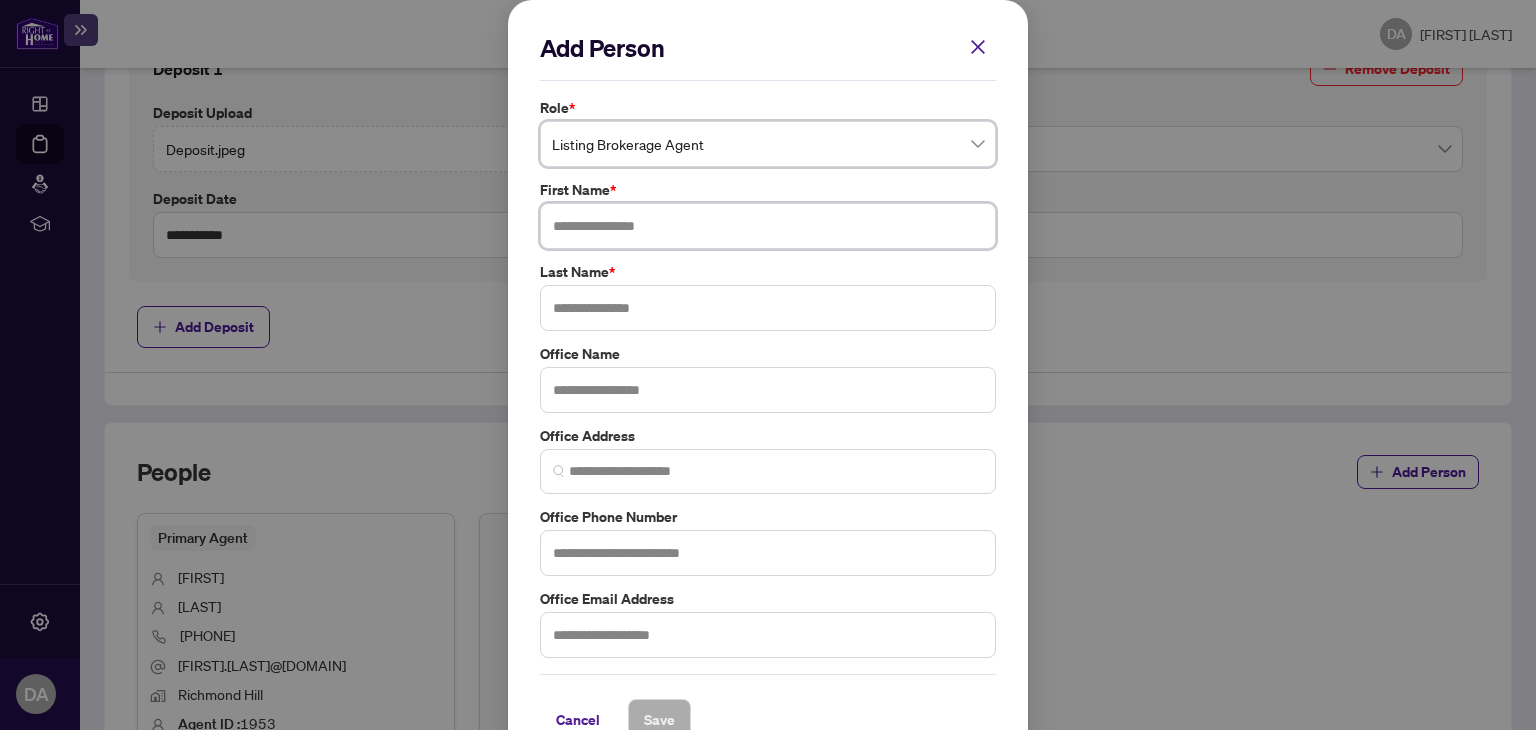 click at bounding box center (768, 226) 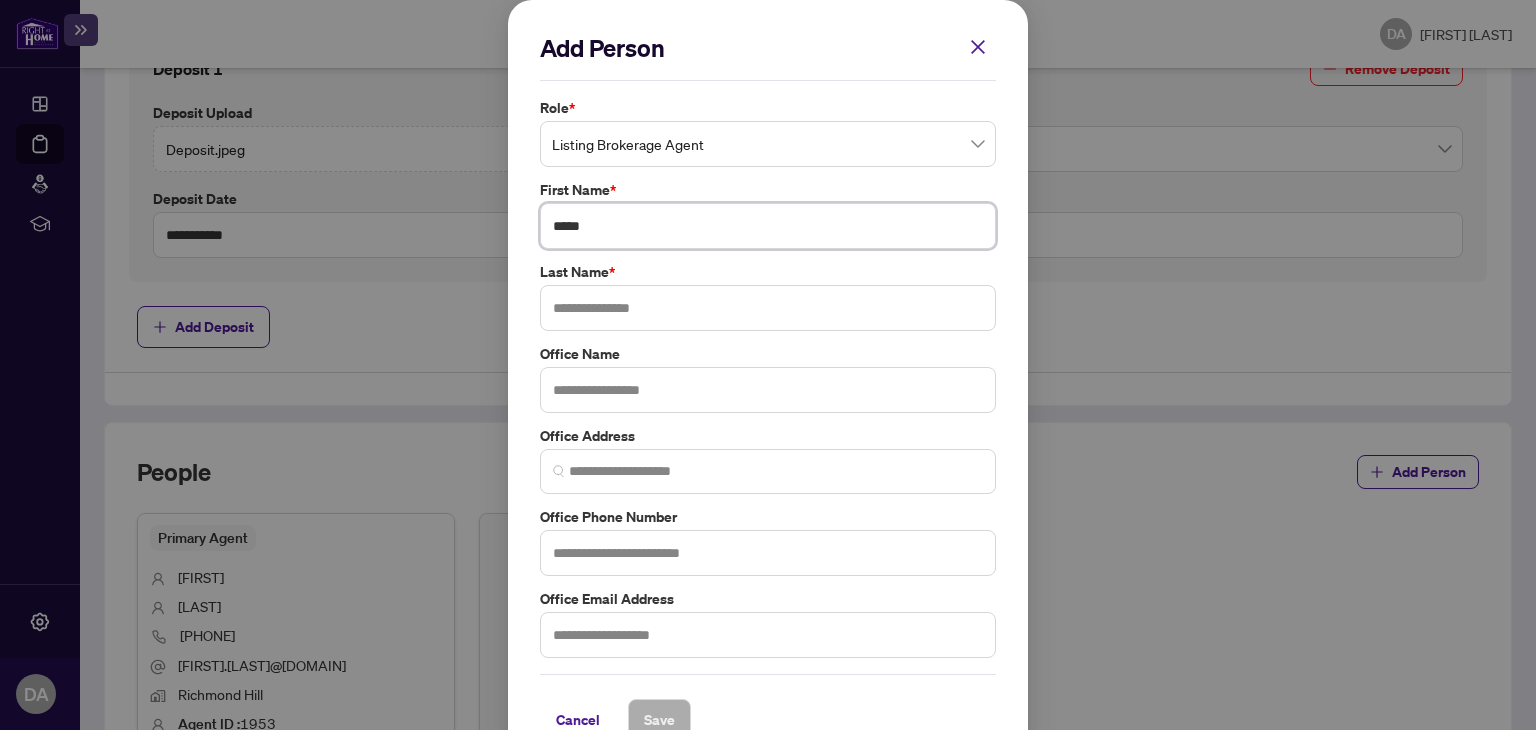 type on "*****" 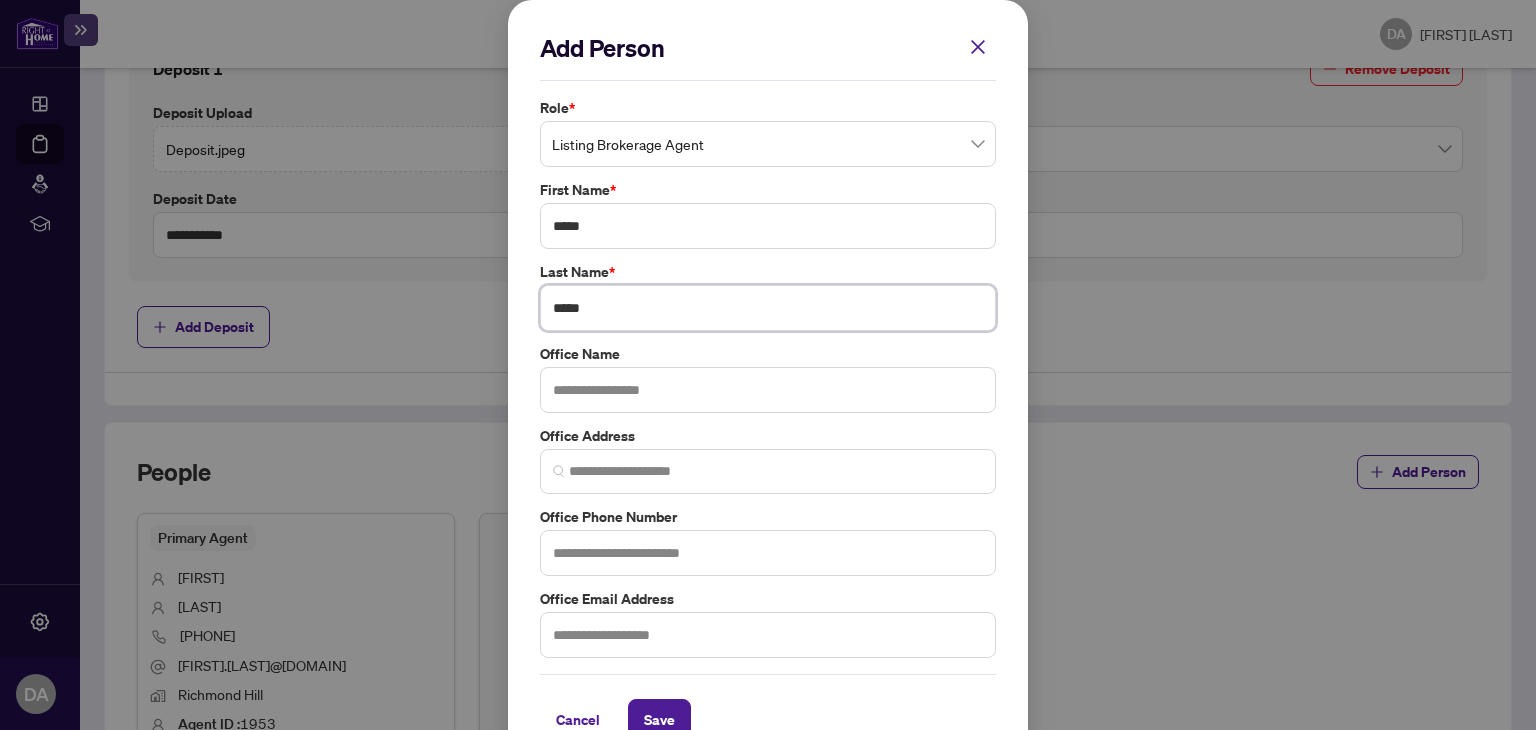 click on "*****" at bounding box center (768, 308) 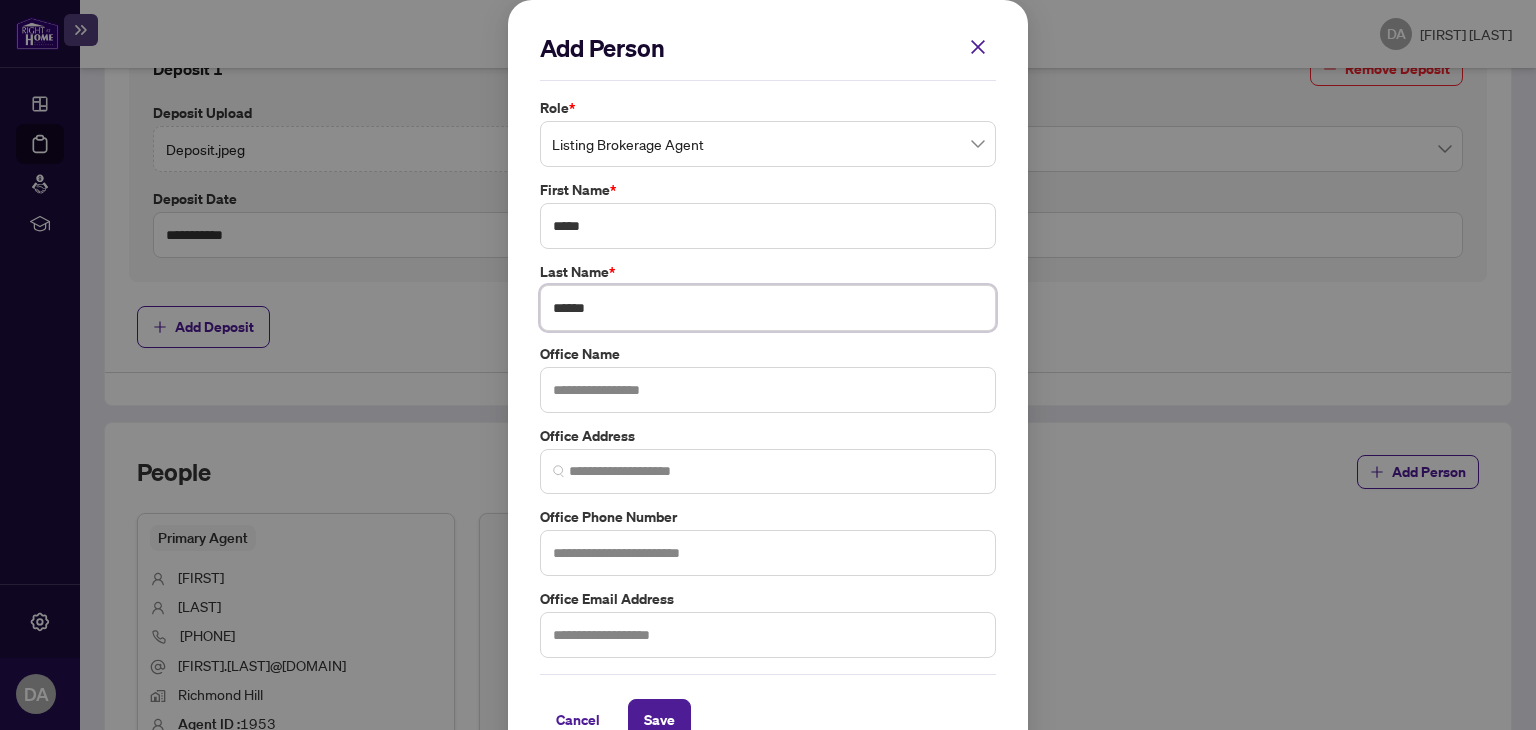 type on "******" 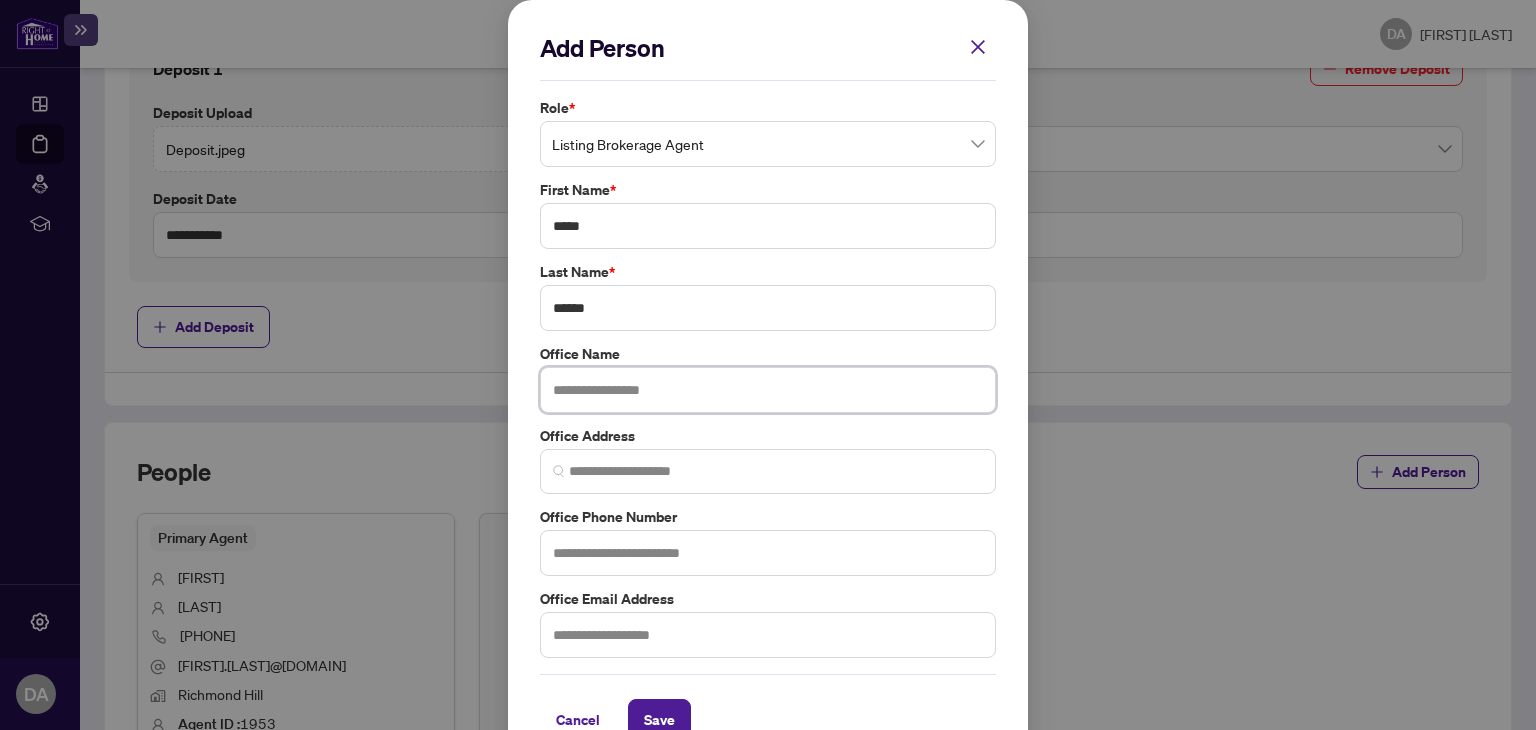 click at bounding box center [768, 390] 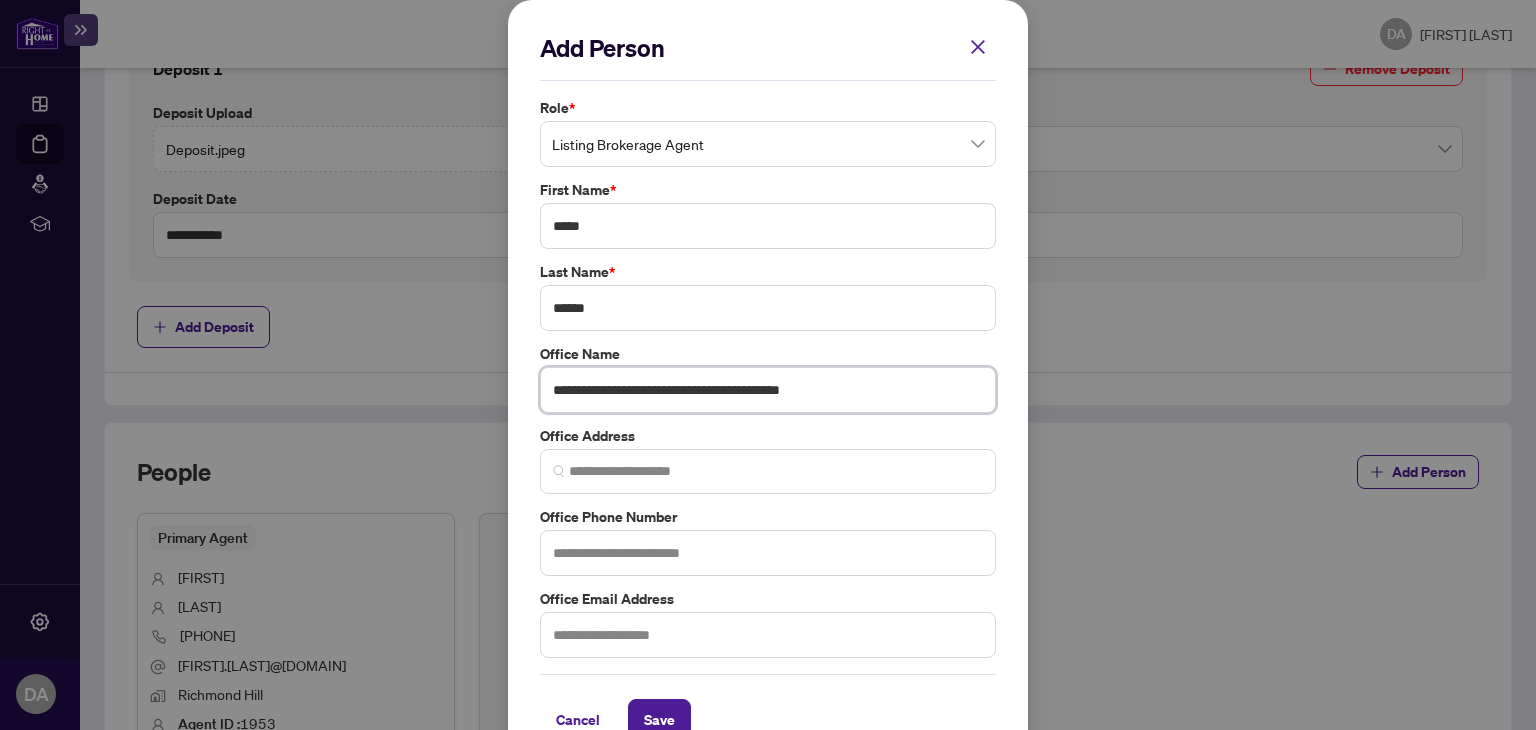 type on "**********" 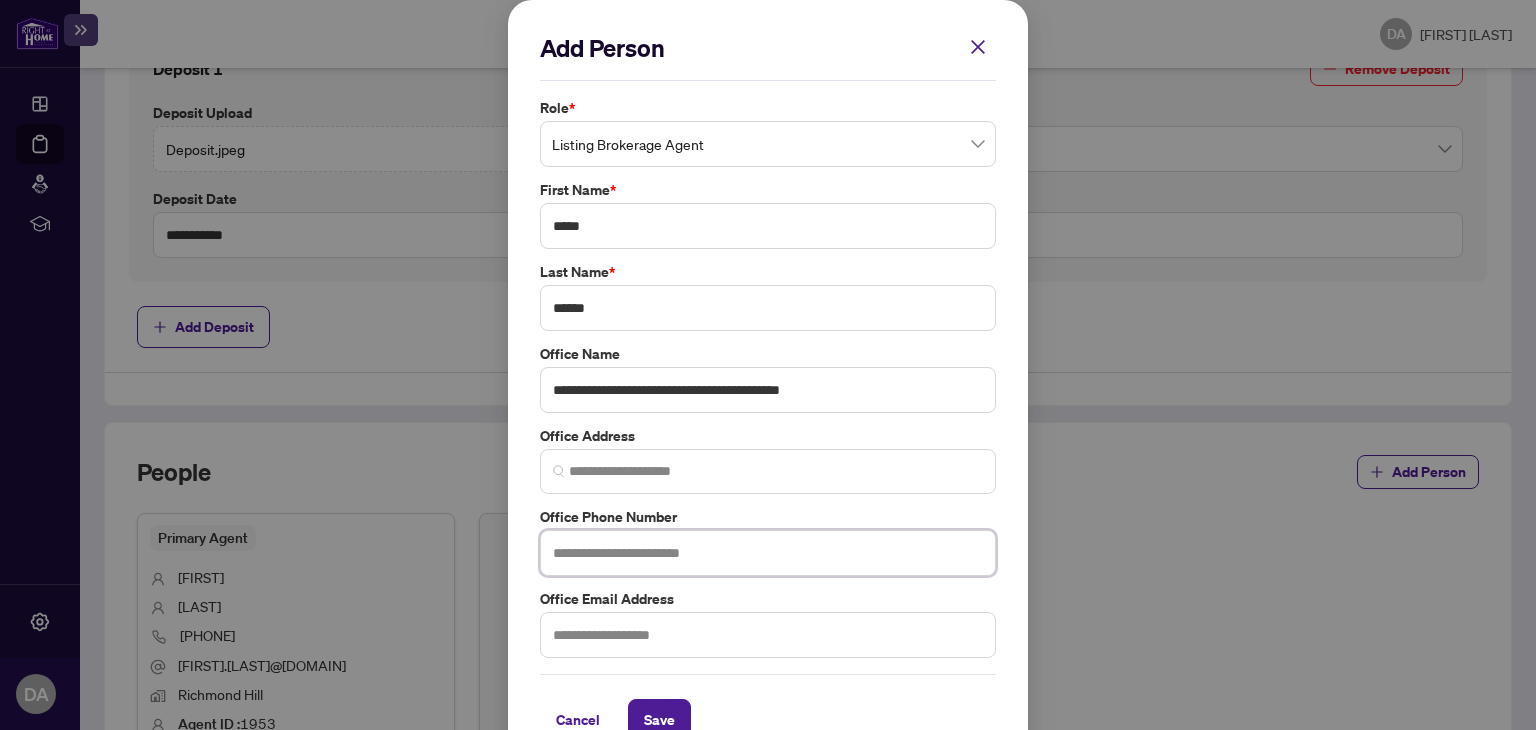 click at bounding box center (768, 553) 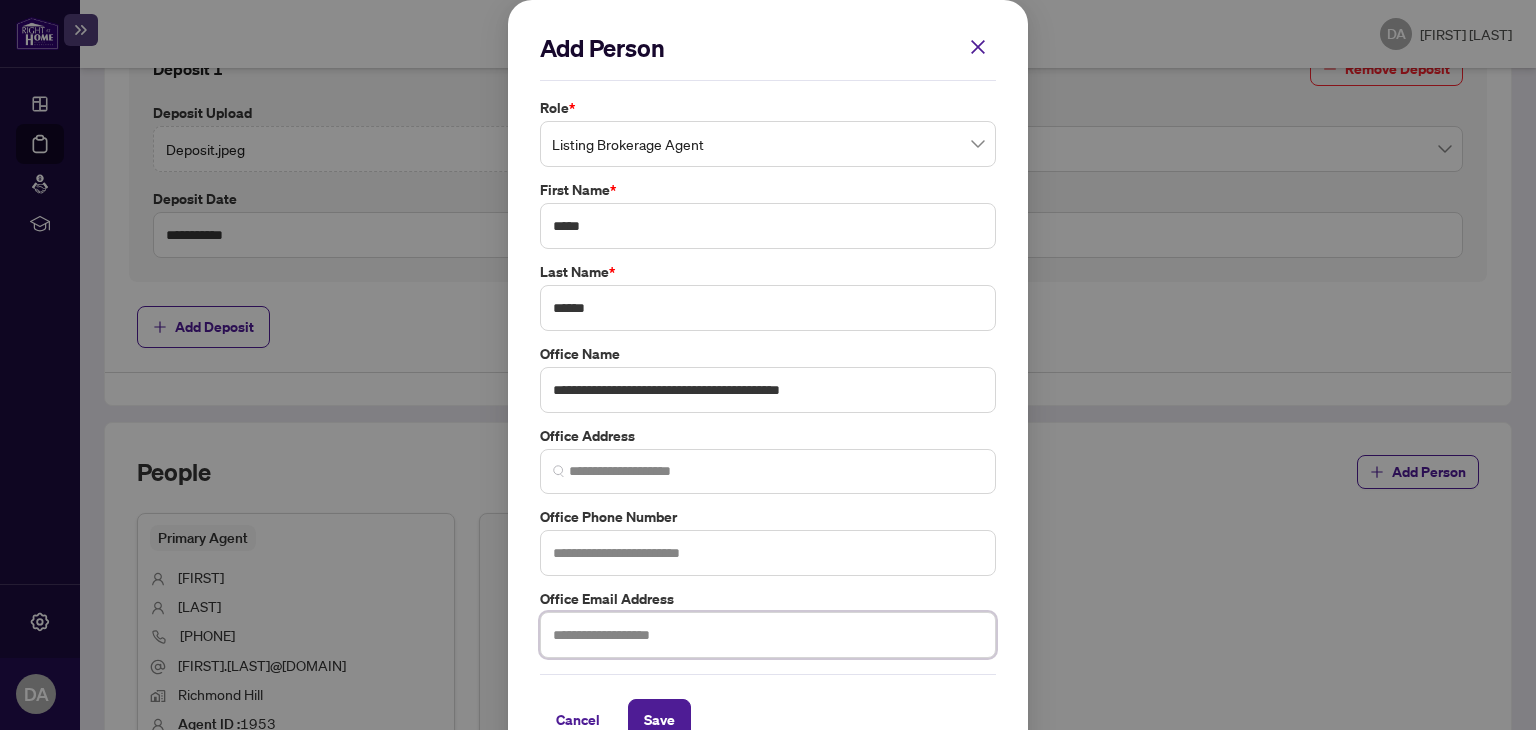 paste on "**********" 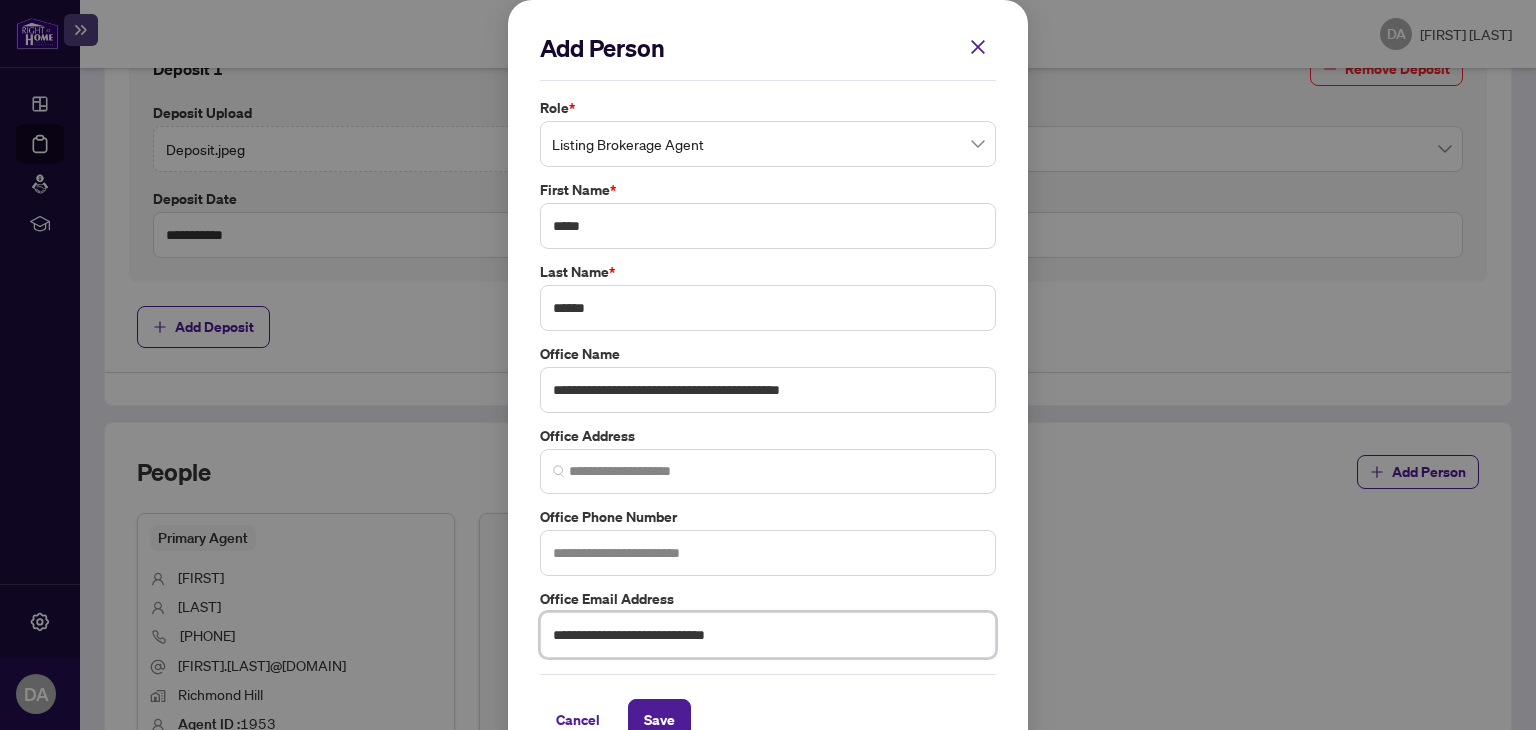 type on "**********" 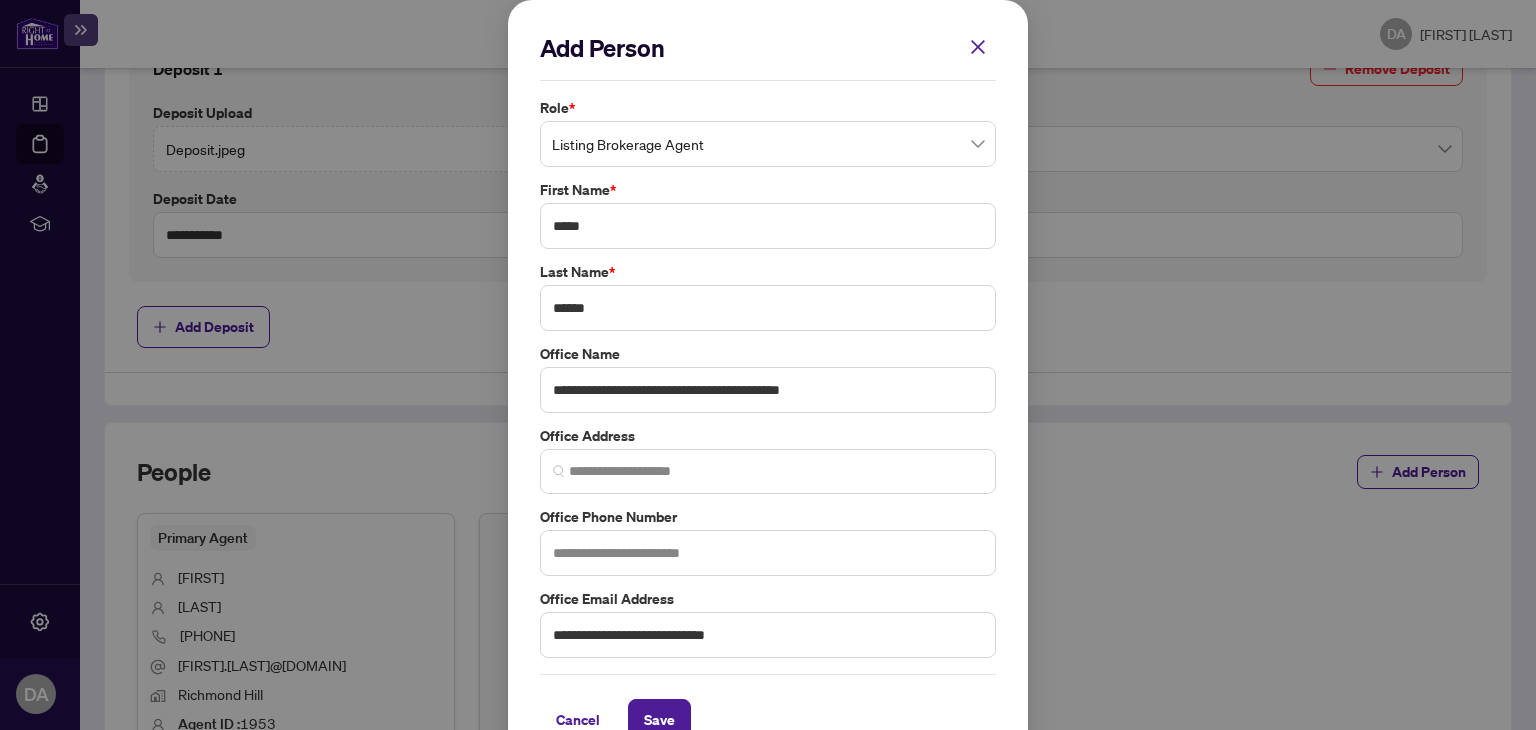 scroll, scrollTop: 40, scrollLeft: 0, axis: vertical 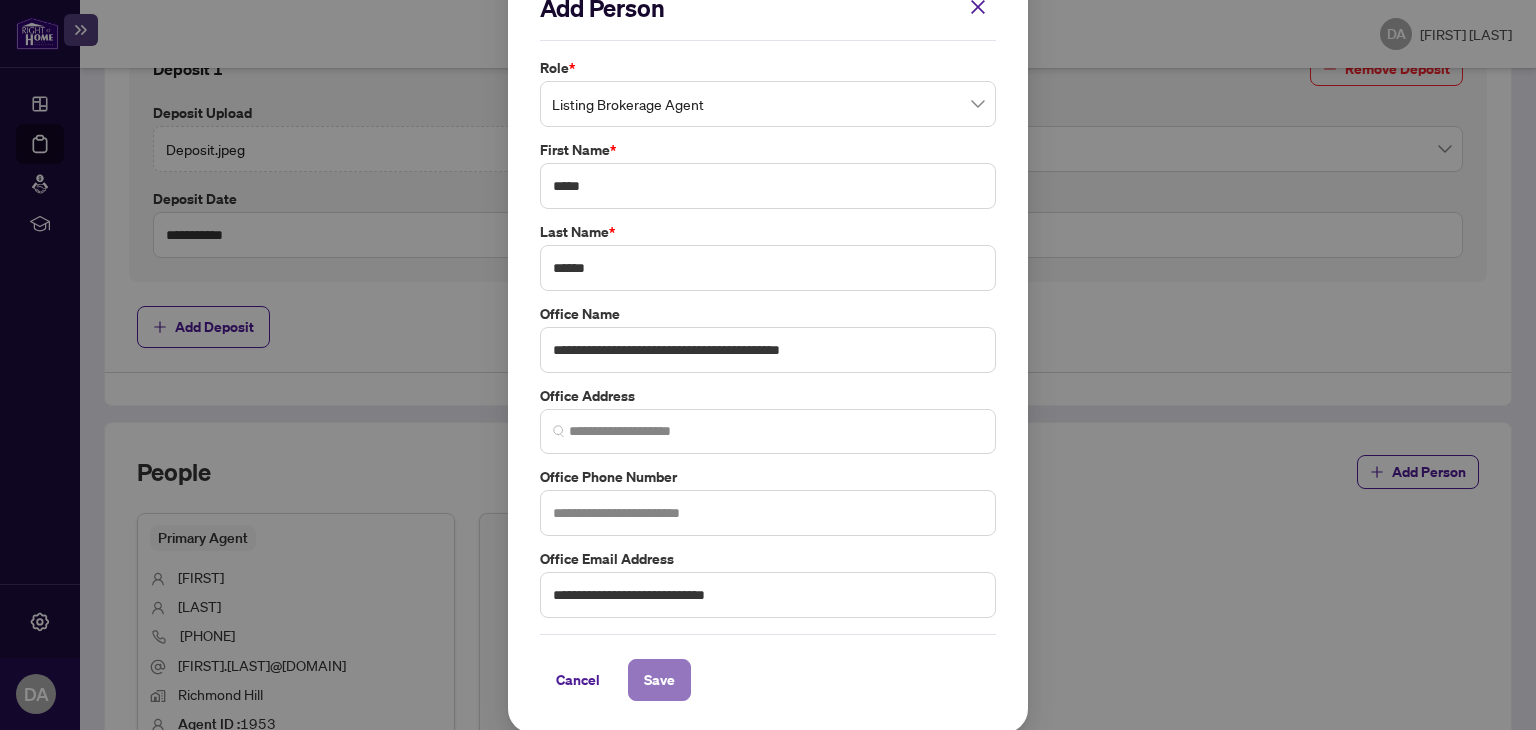 click on "Save" at bounding box center (659, 680) 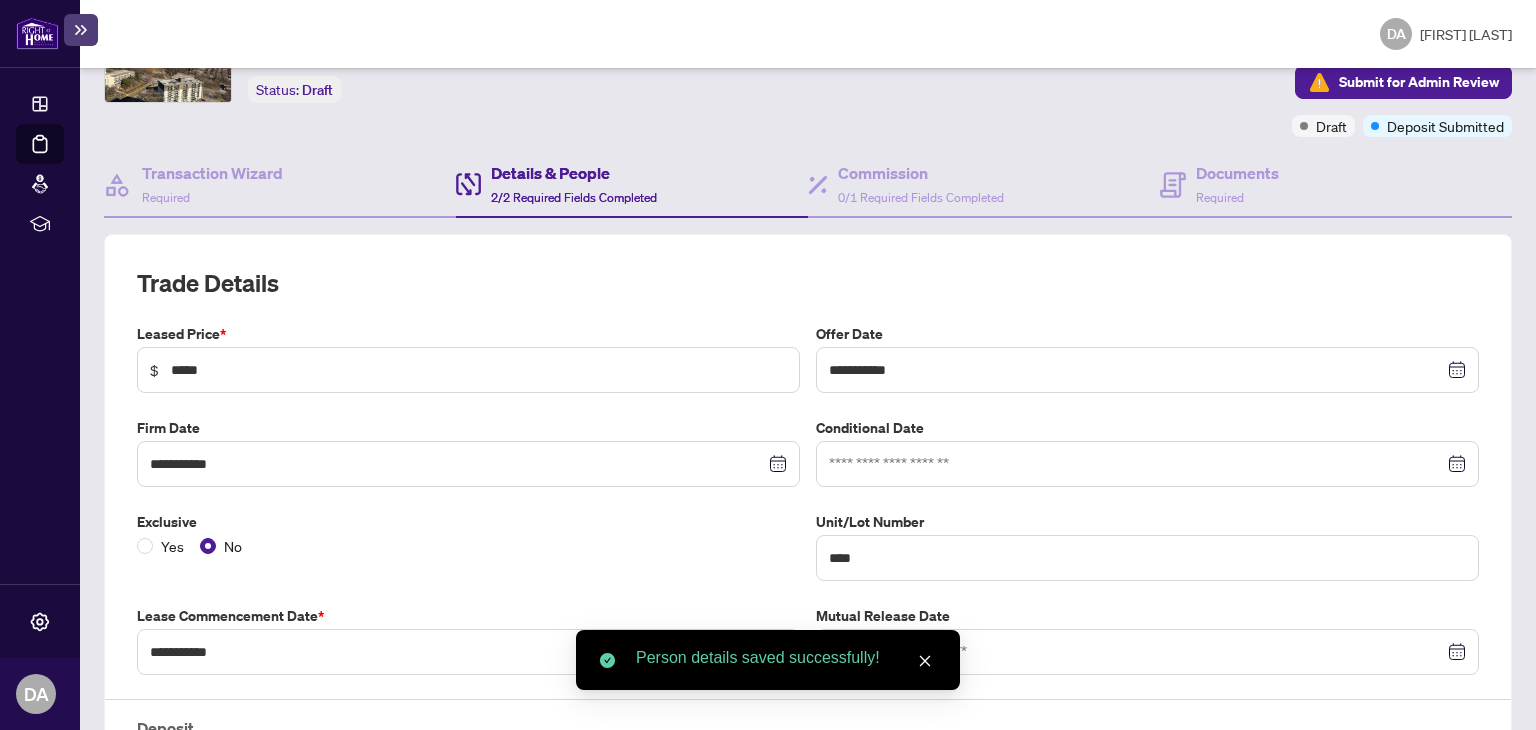 scroll, scrollTop: 61, scrollLeft: 0, axis: vertical 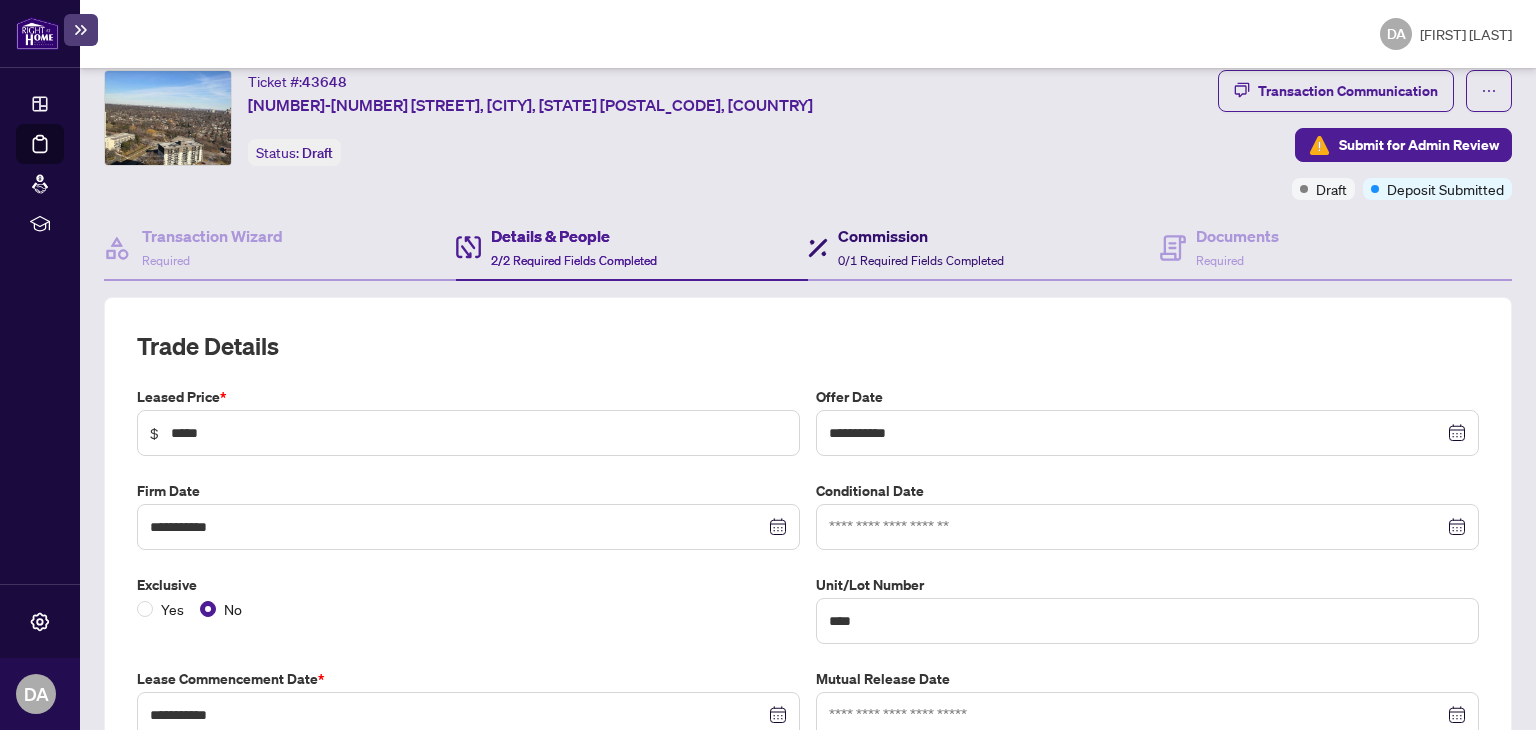 click on "0/1 Required Fields Completed" at bounding box center [921, 260] 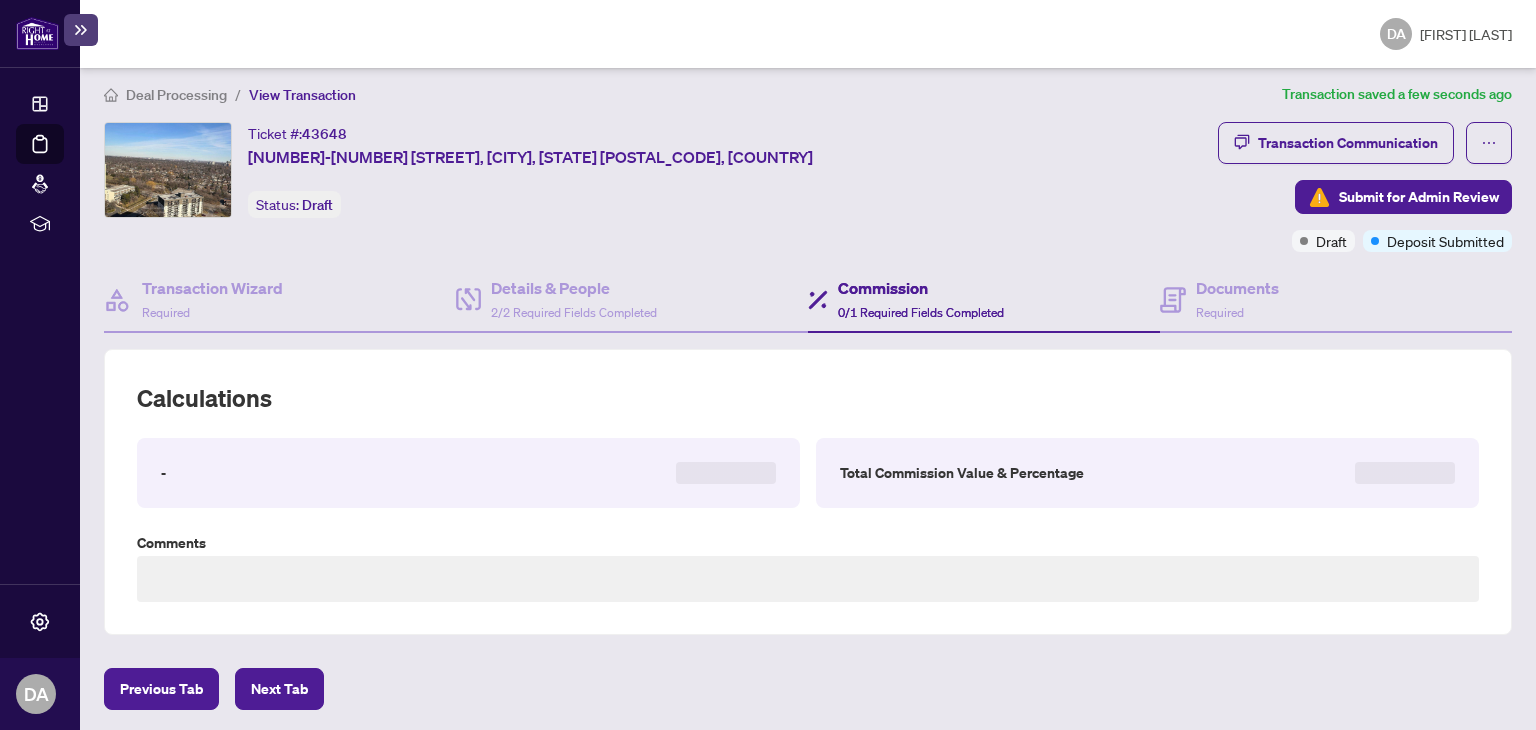 type on "**********" 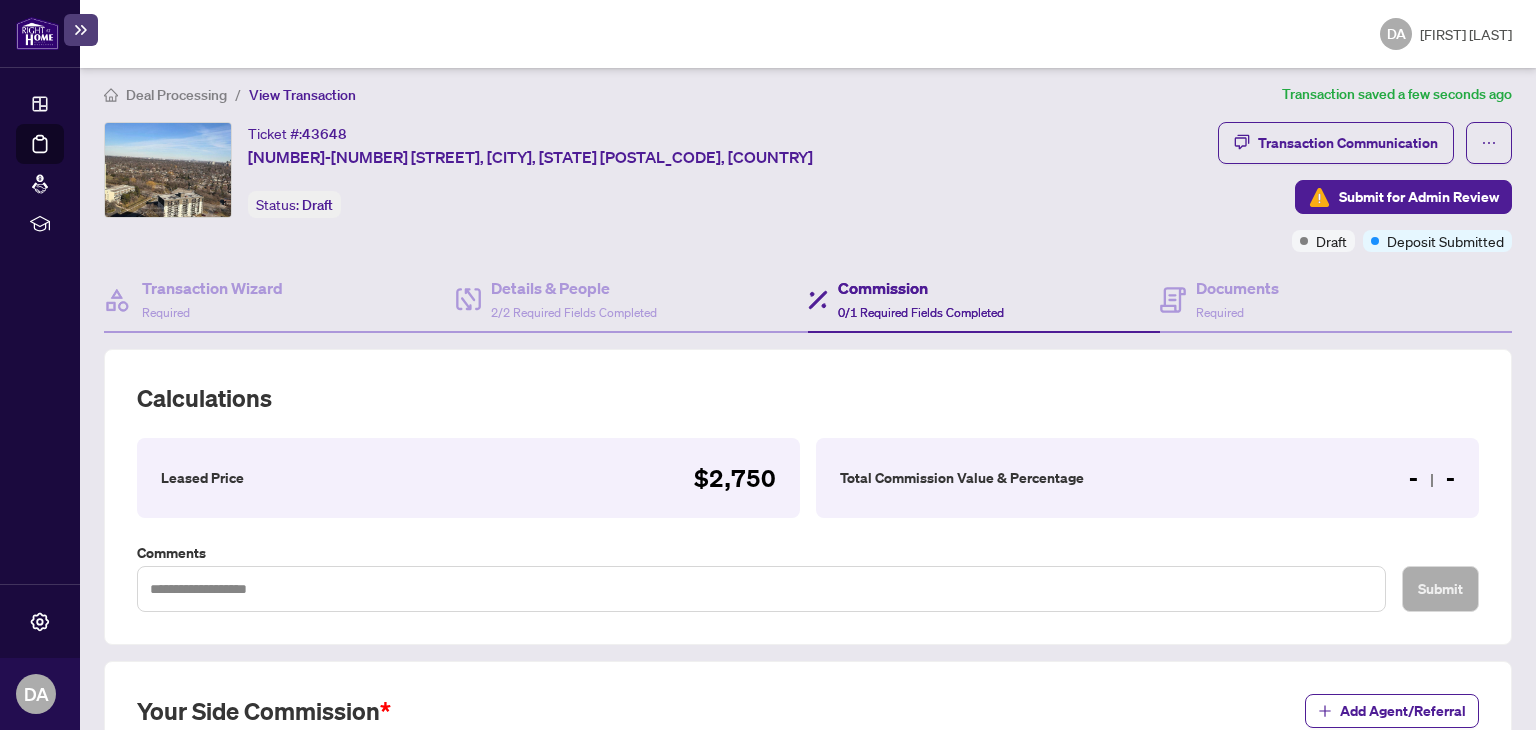 scroll, scrollTop: 61, scrollLeft: 0, axis: vertical 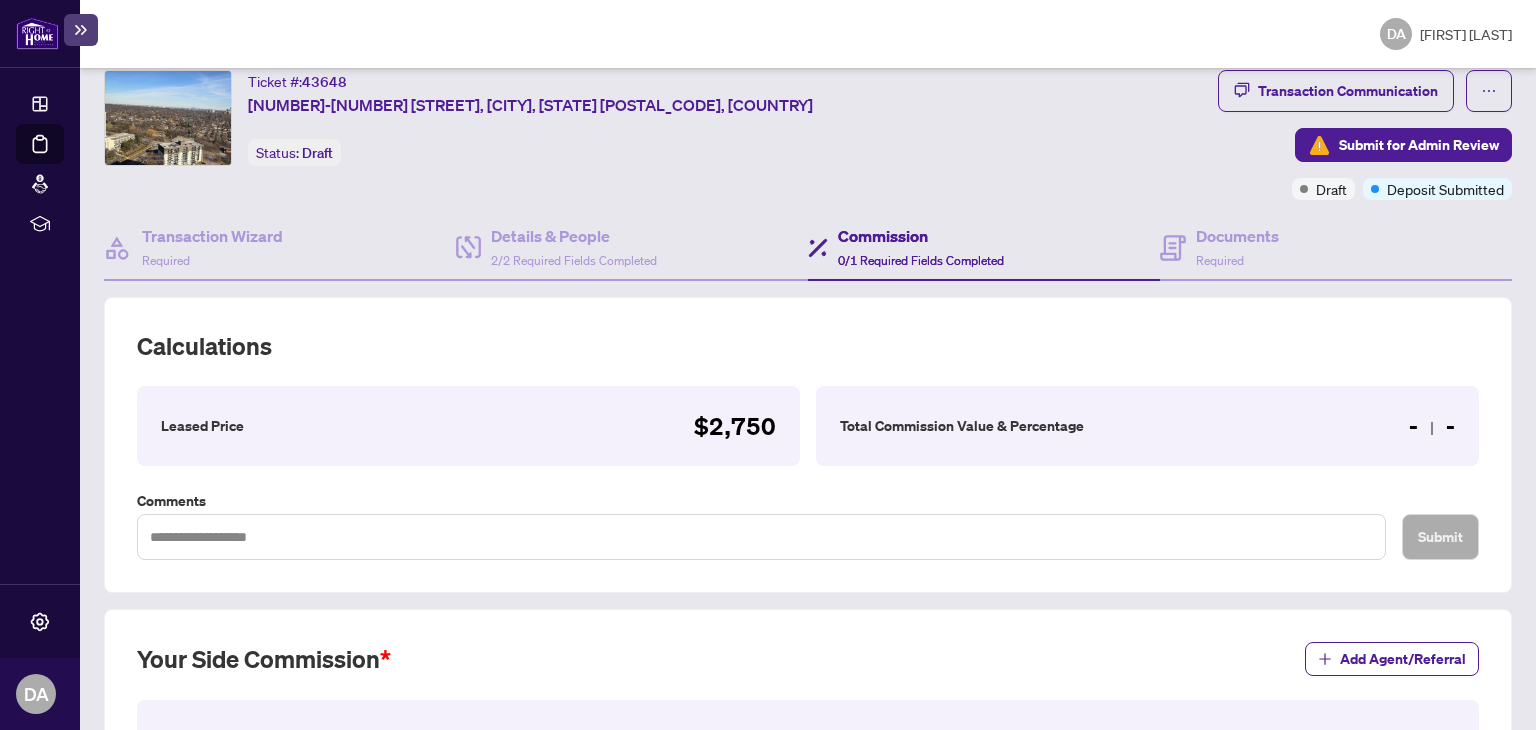 click on "Total Commission Value & Percentage" at bounding box center [962, 426] 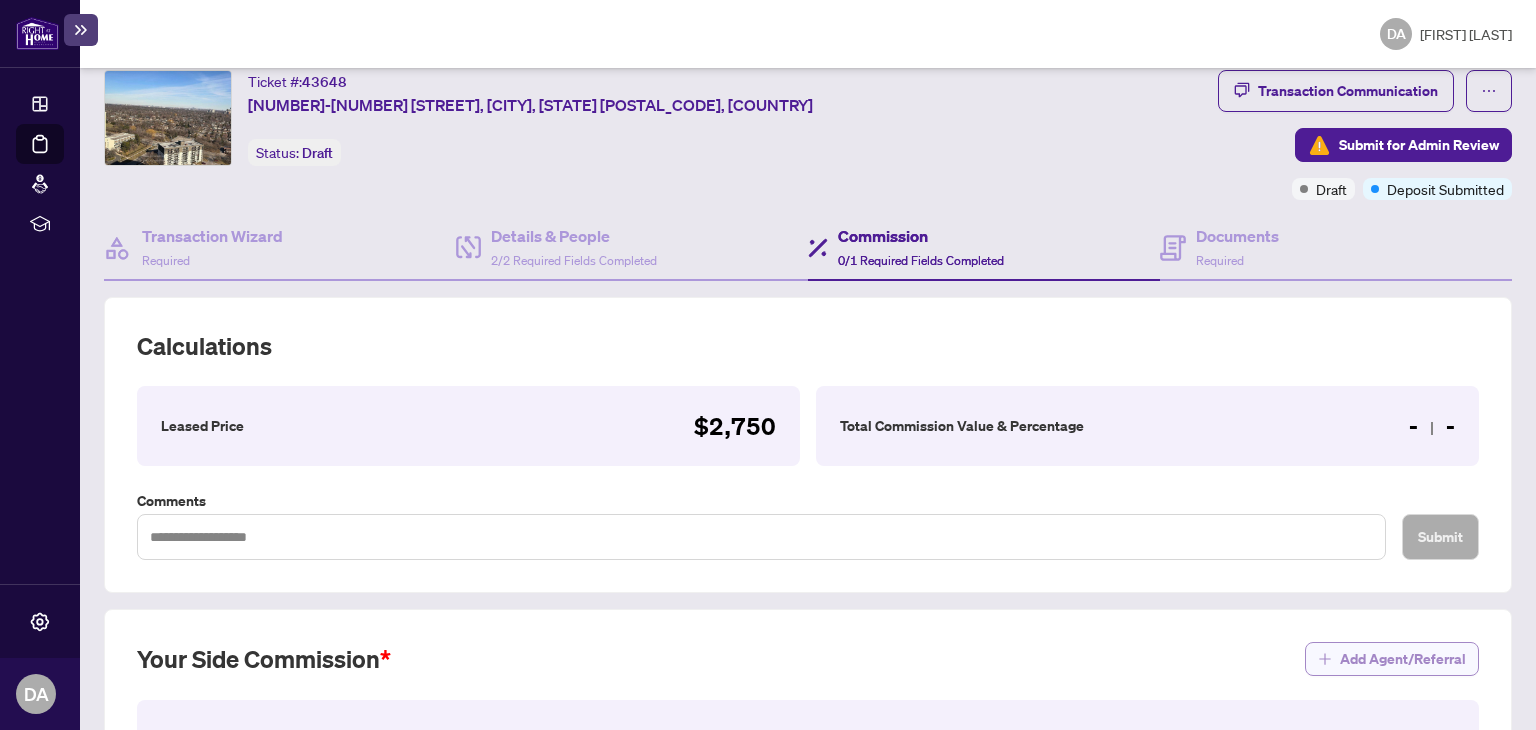 click on "Add Agent/Referral" at bounding box center [1403, 659] 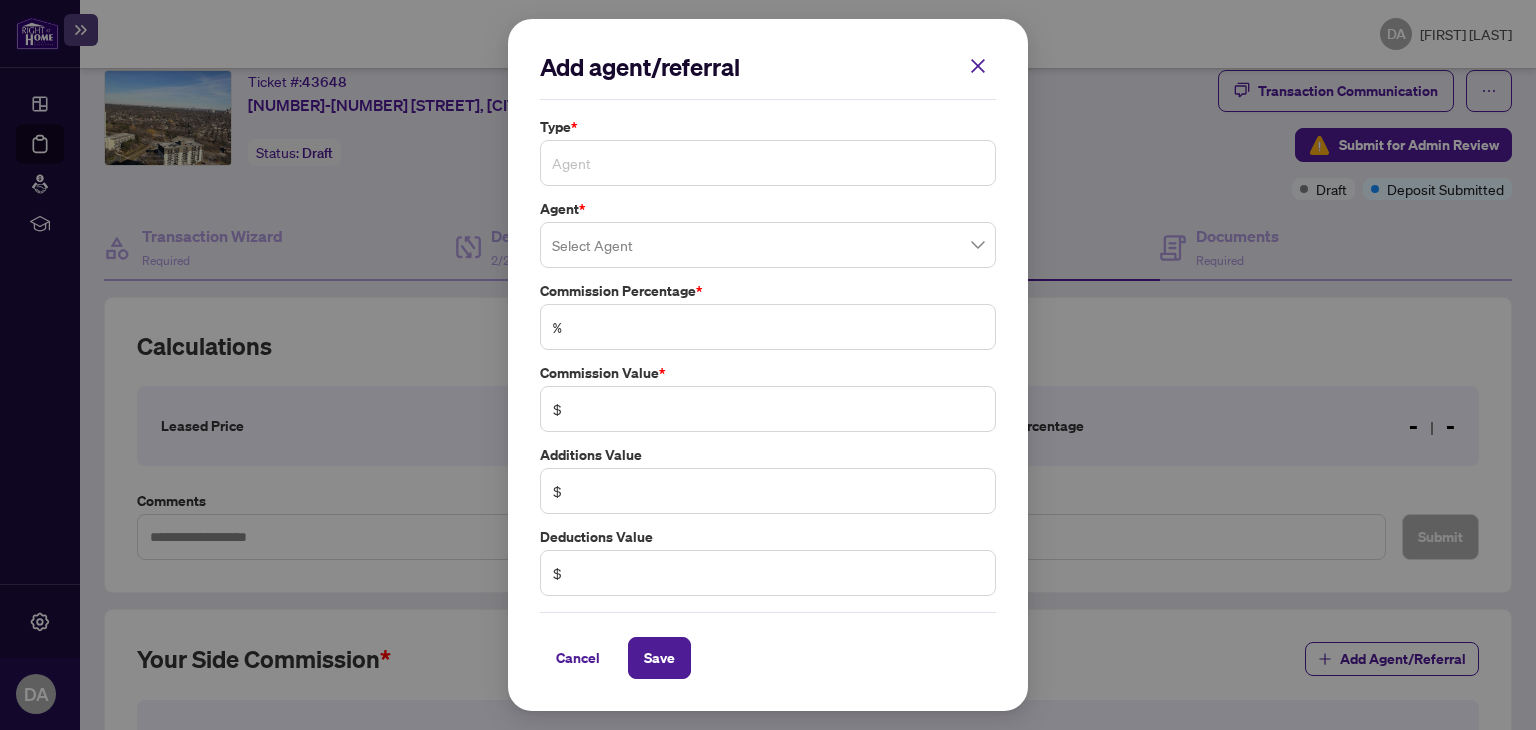 click on "Agent" at bounding box center [768, 163] 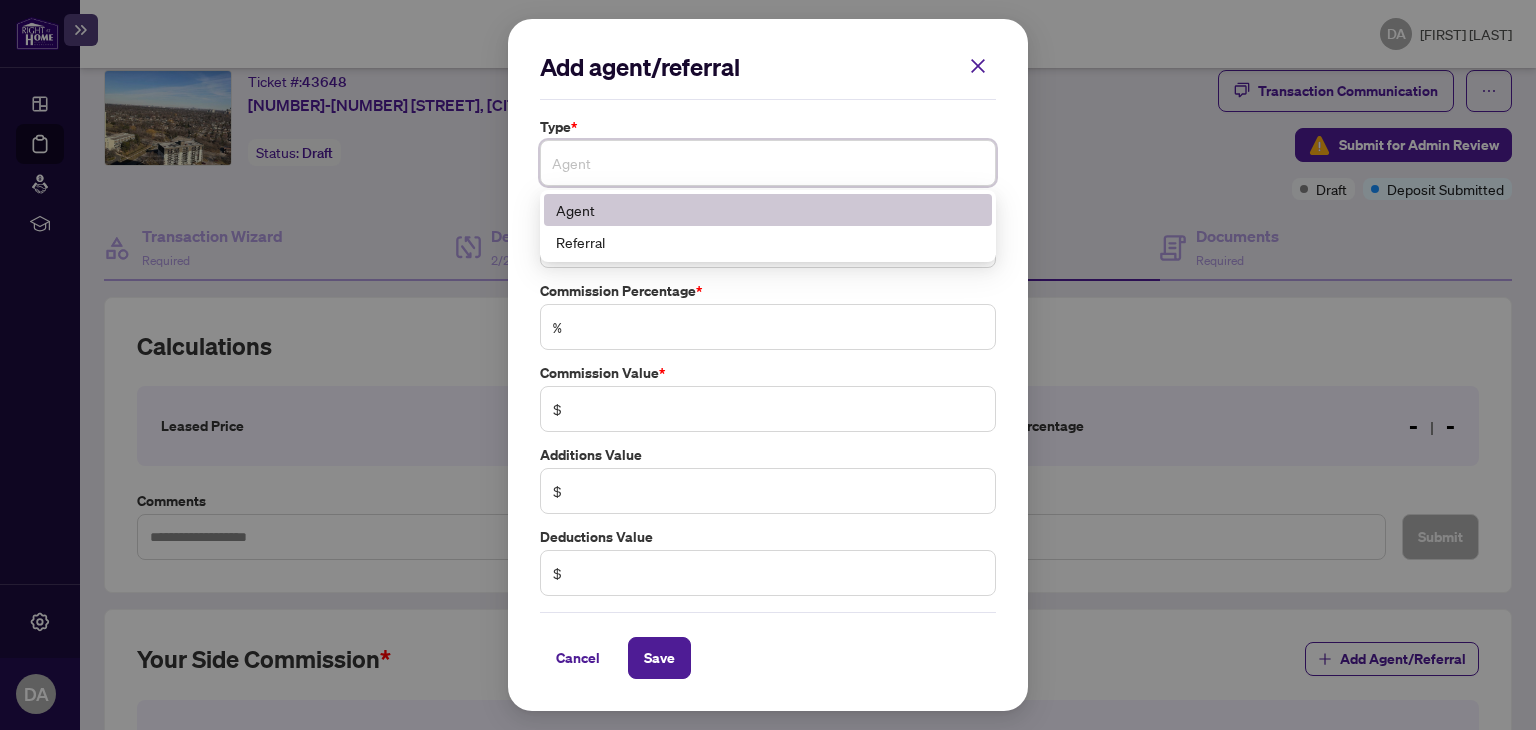 click on "Agent" at bounding box center [768, 210] 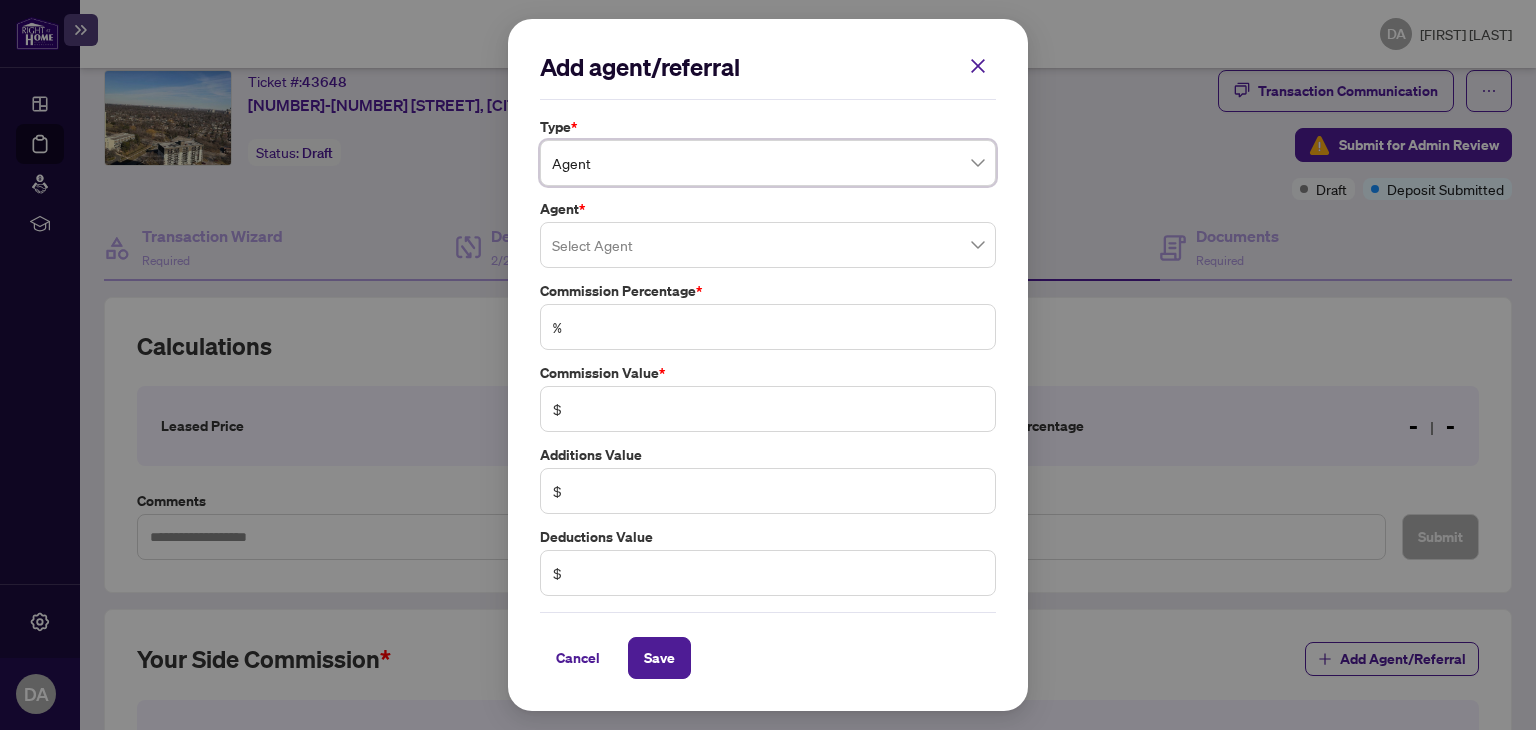 click at bounding box center [768, 245] 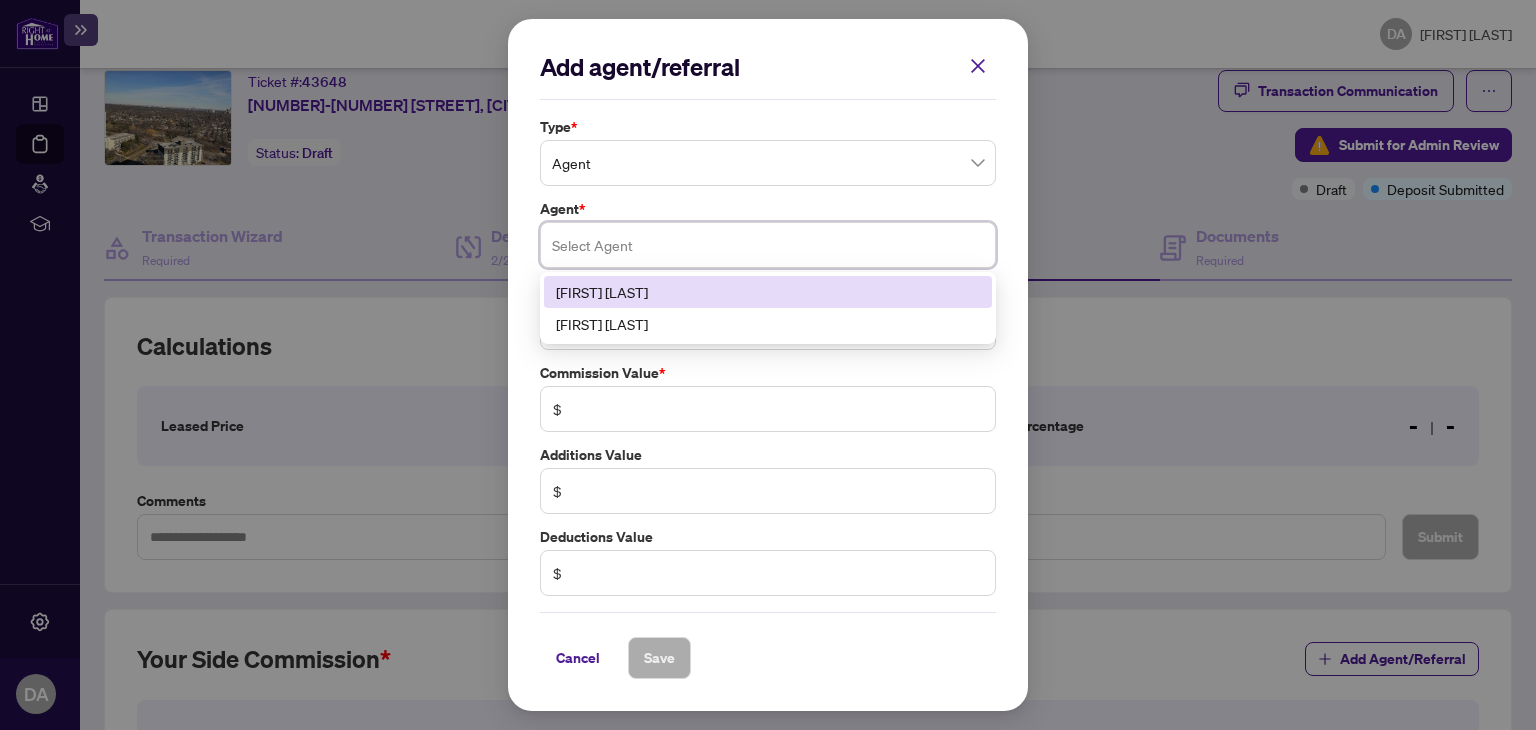 click on "[FIRST] [LAST]" at bounding box center (768, 292) 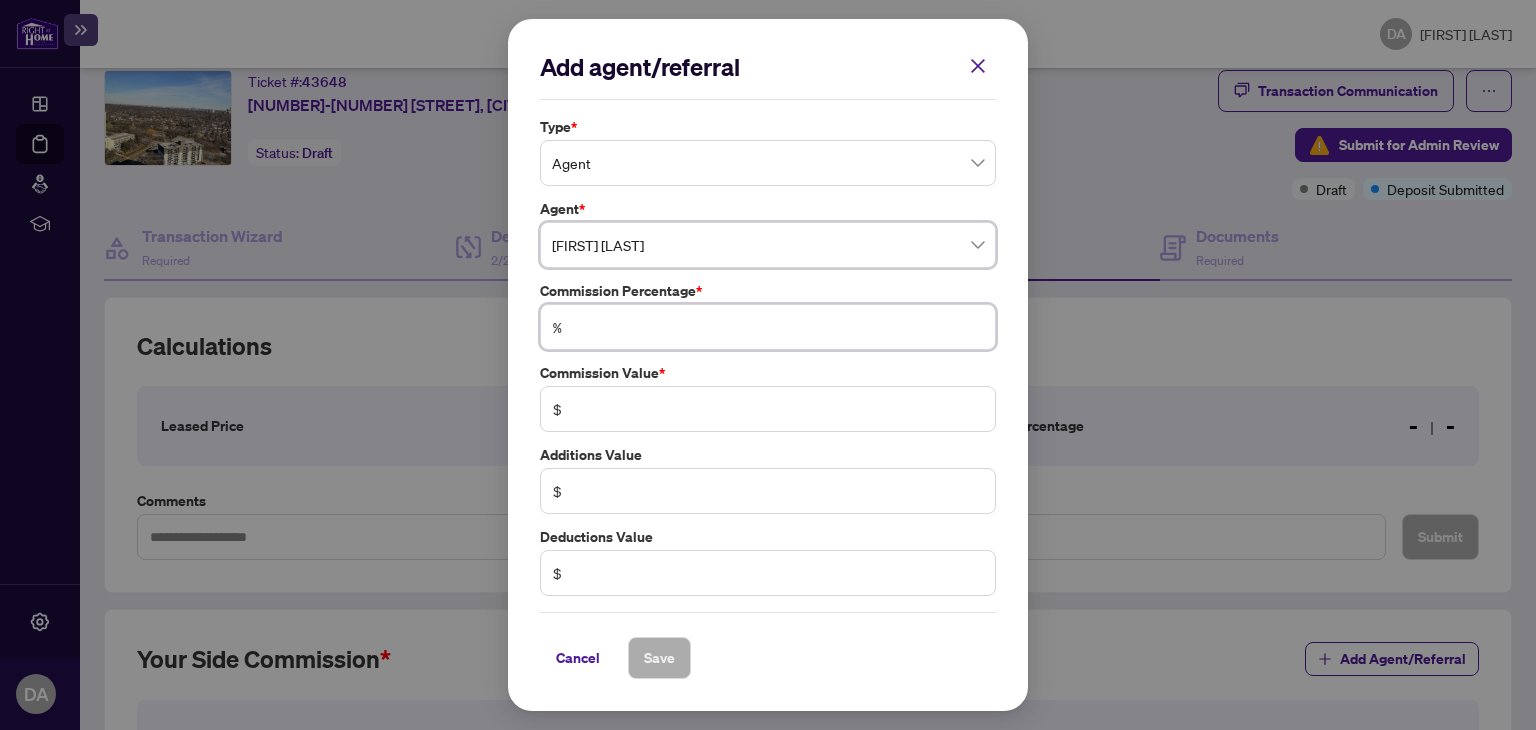click at bounding box center [778, 327] 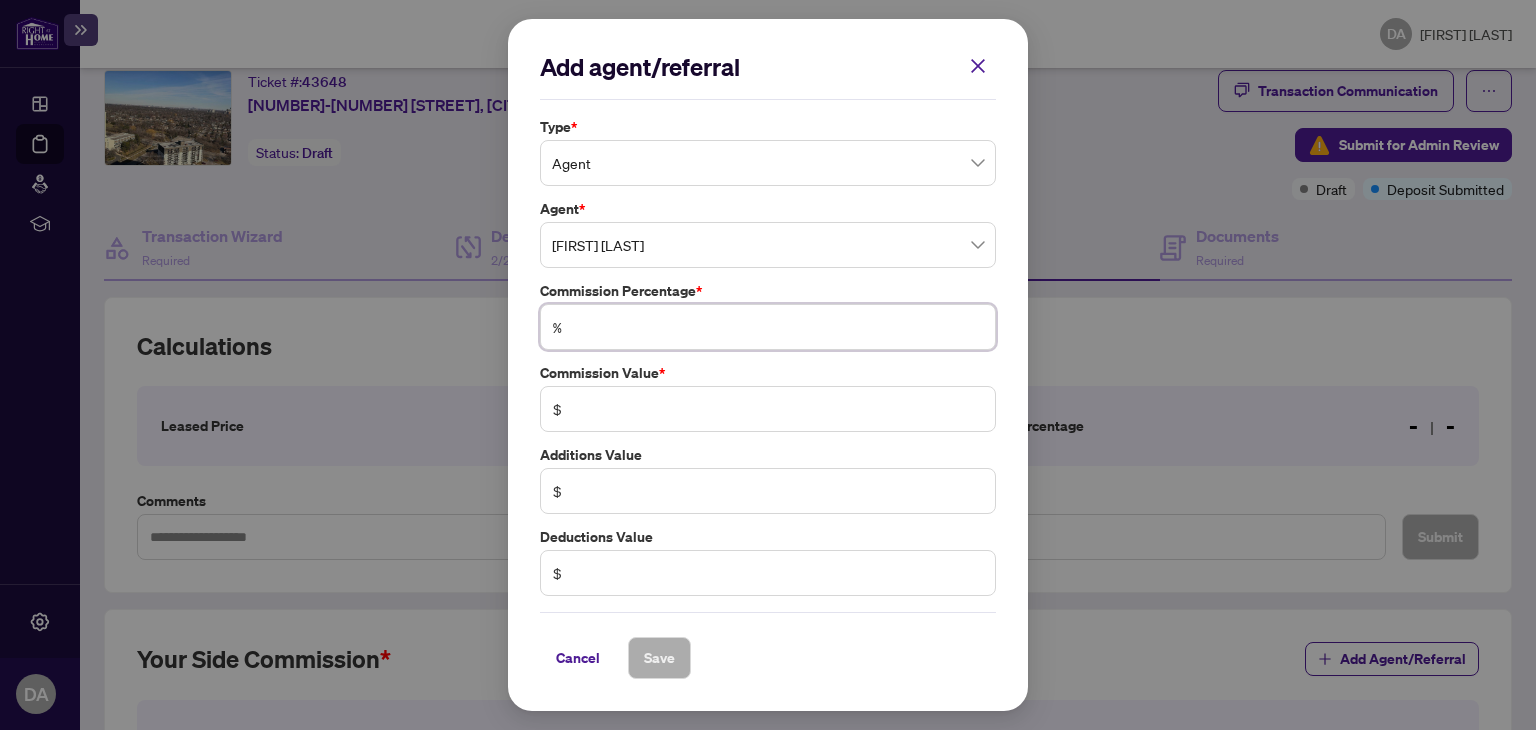 type on "*" 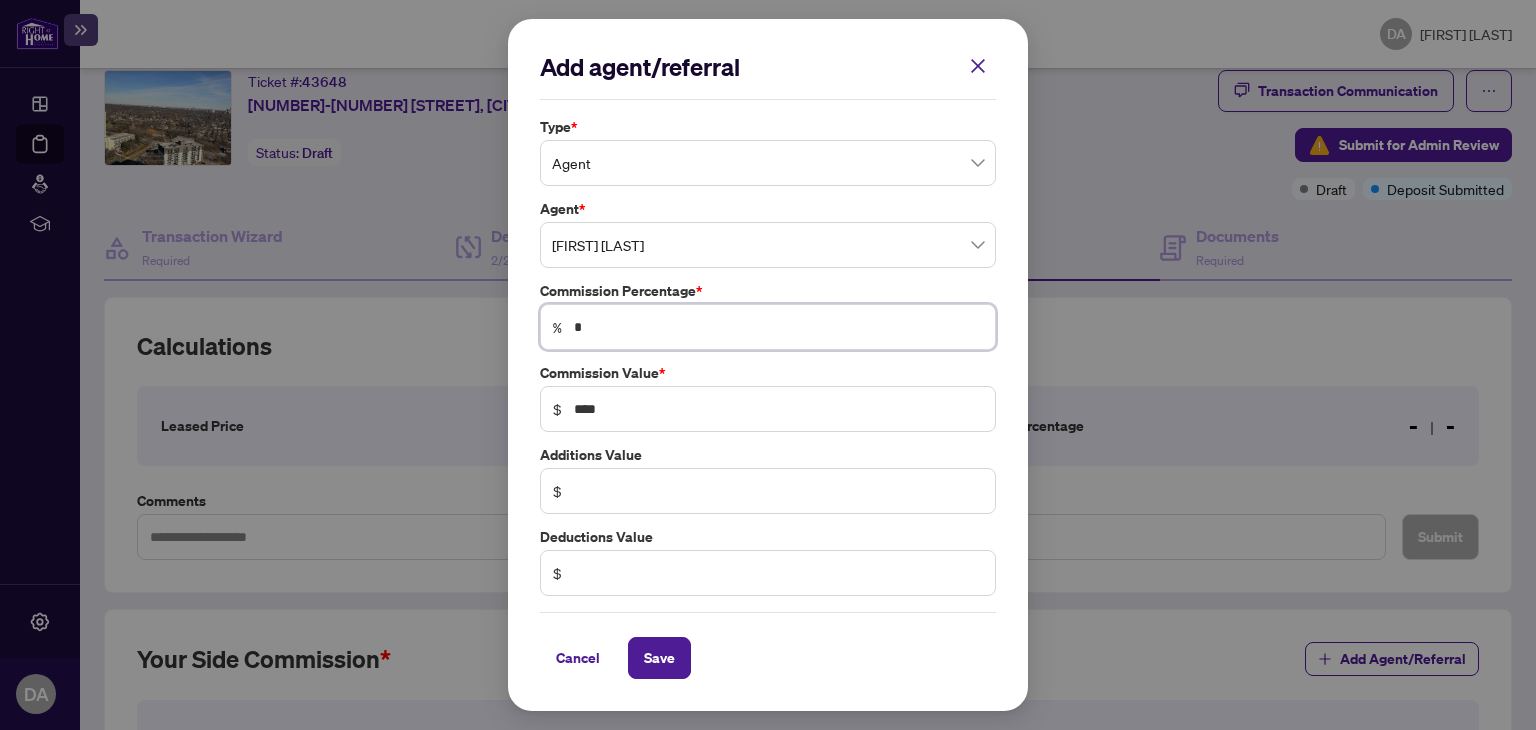type on "**" 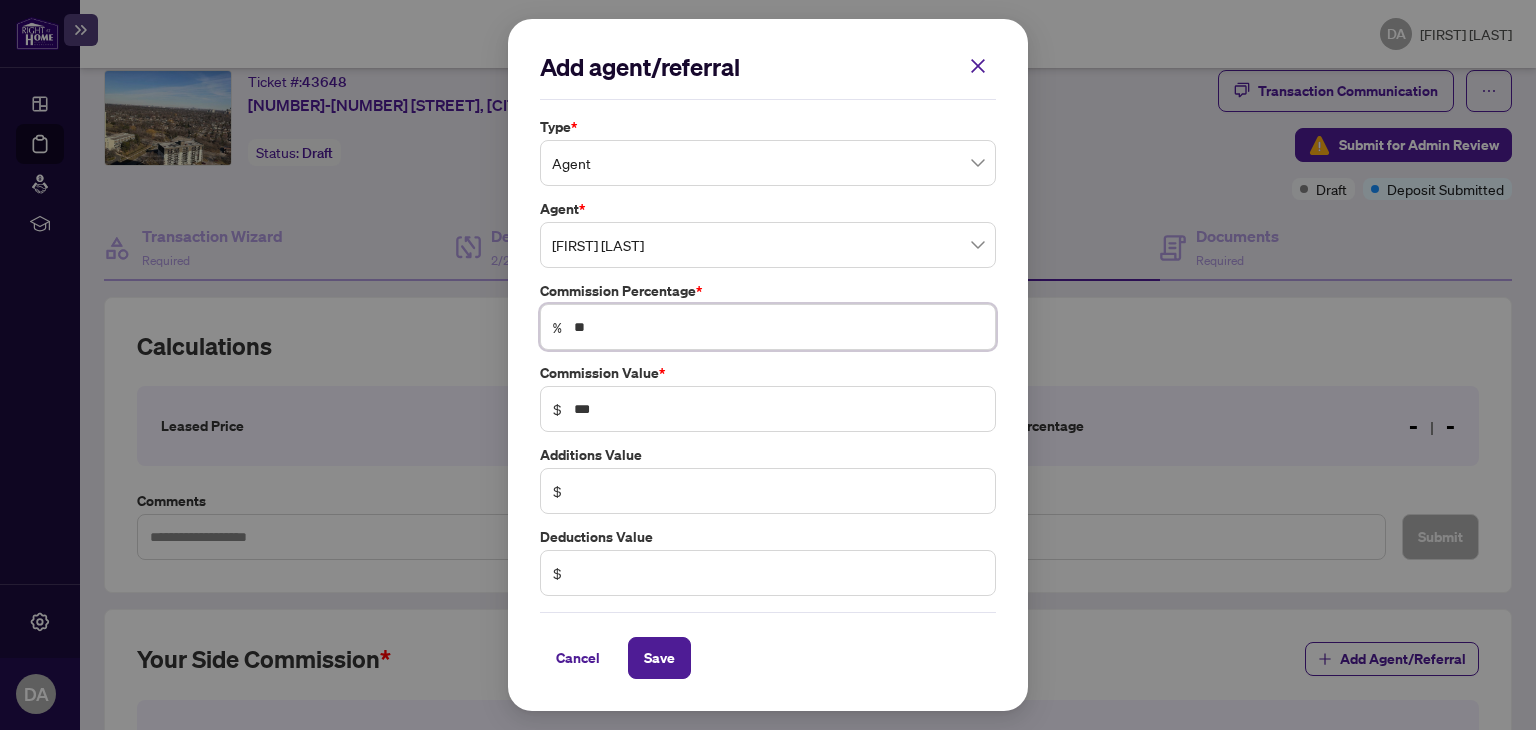 type on "*" 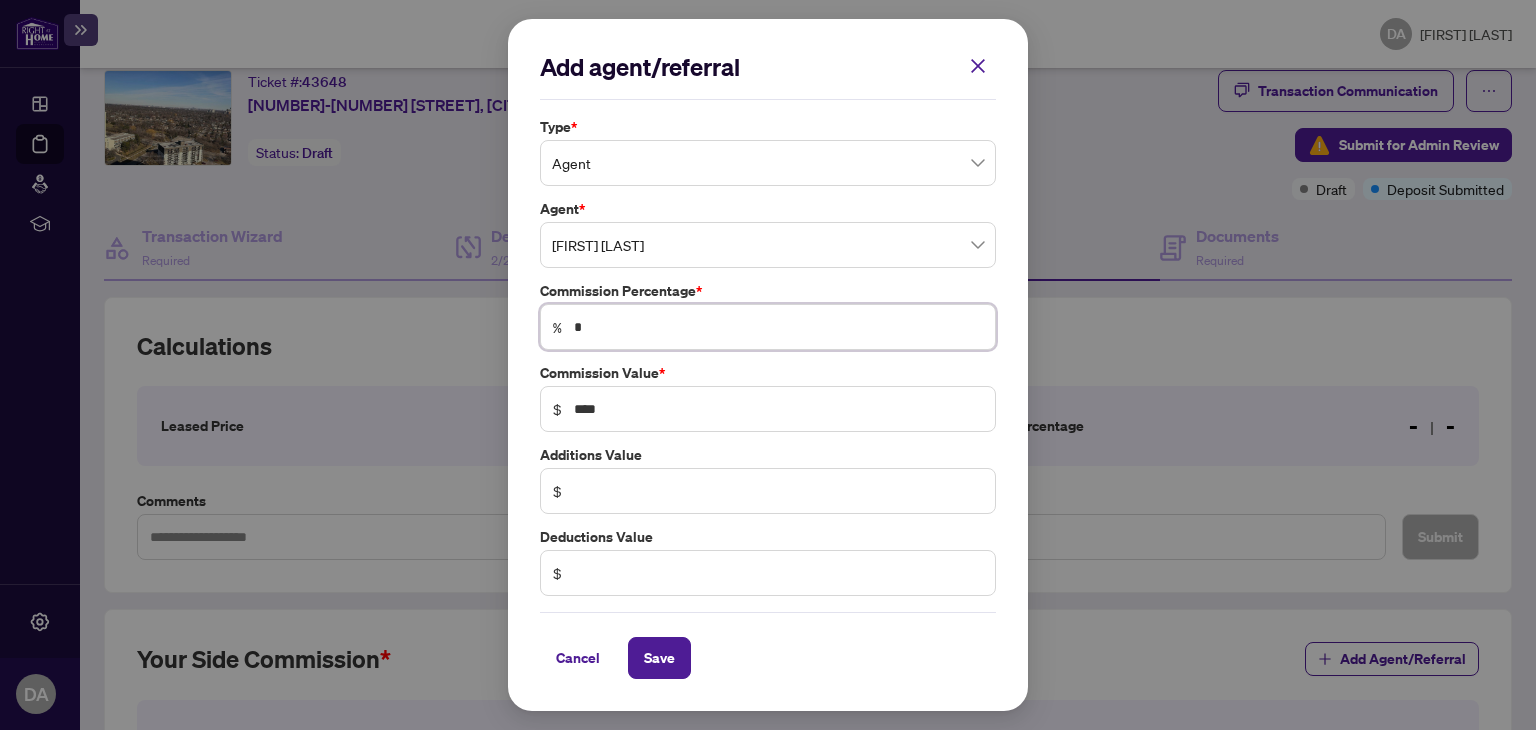 type 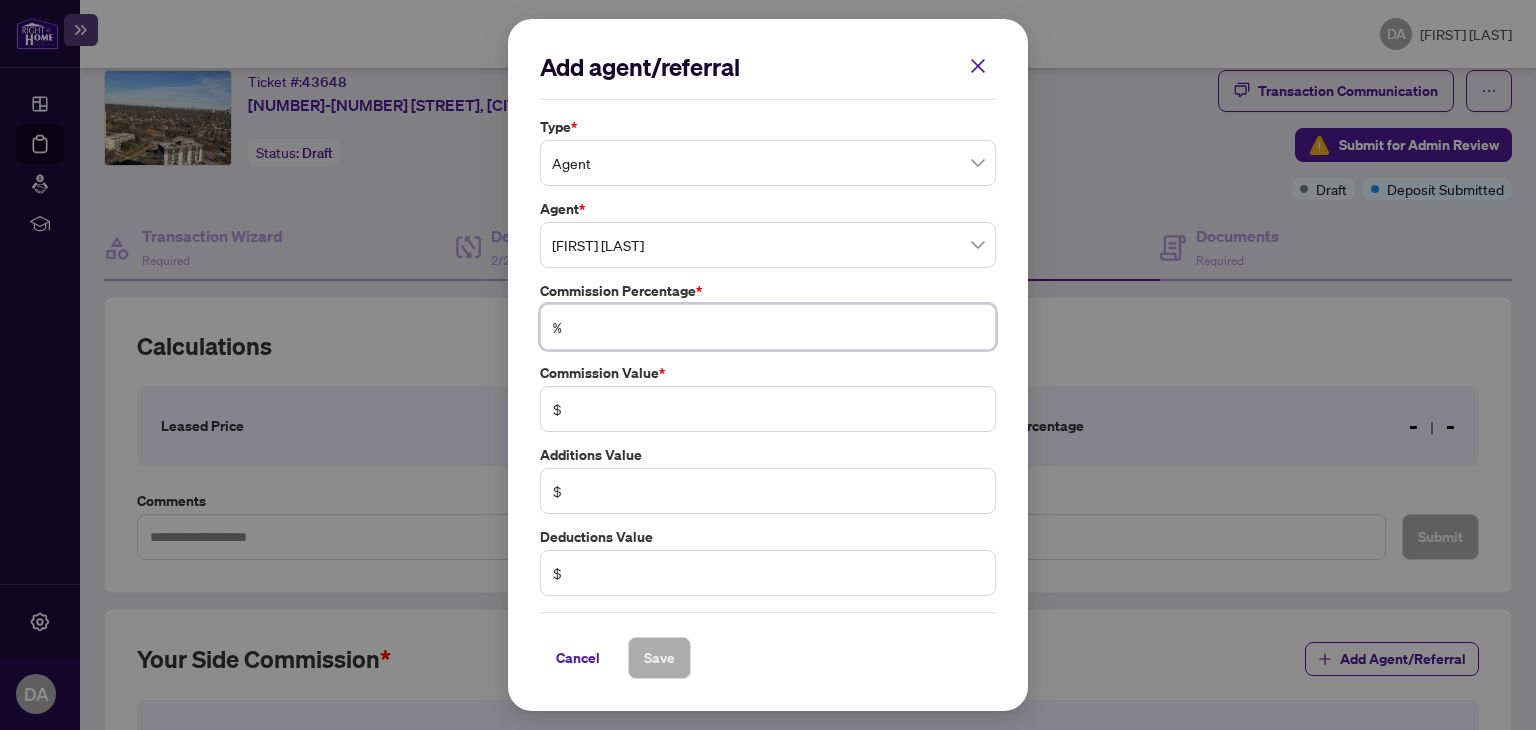 type on "*" 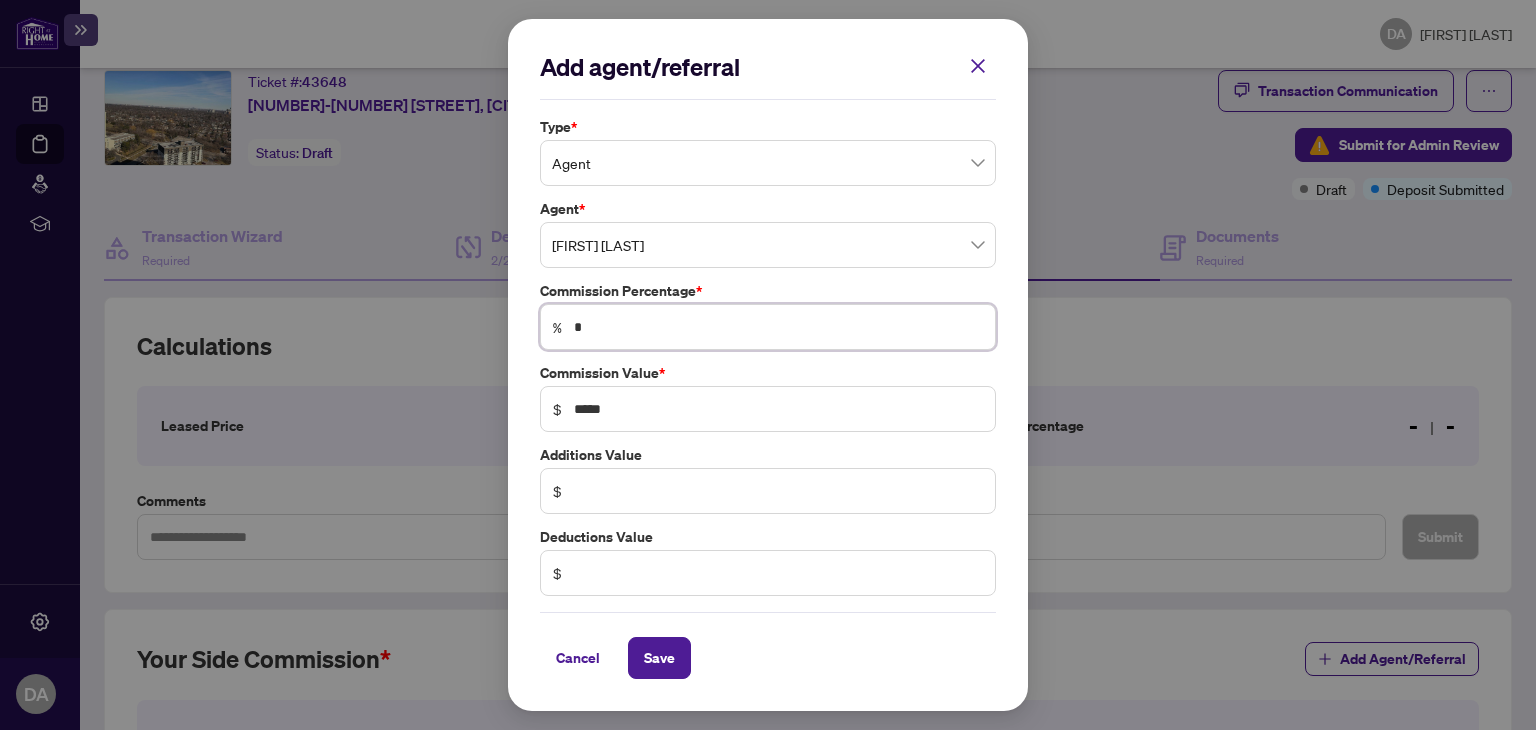 type on "**" 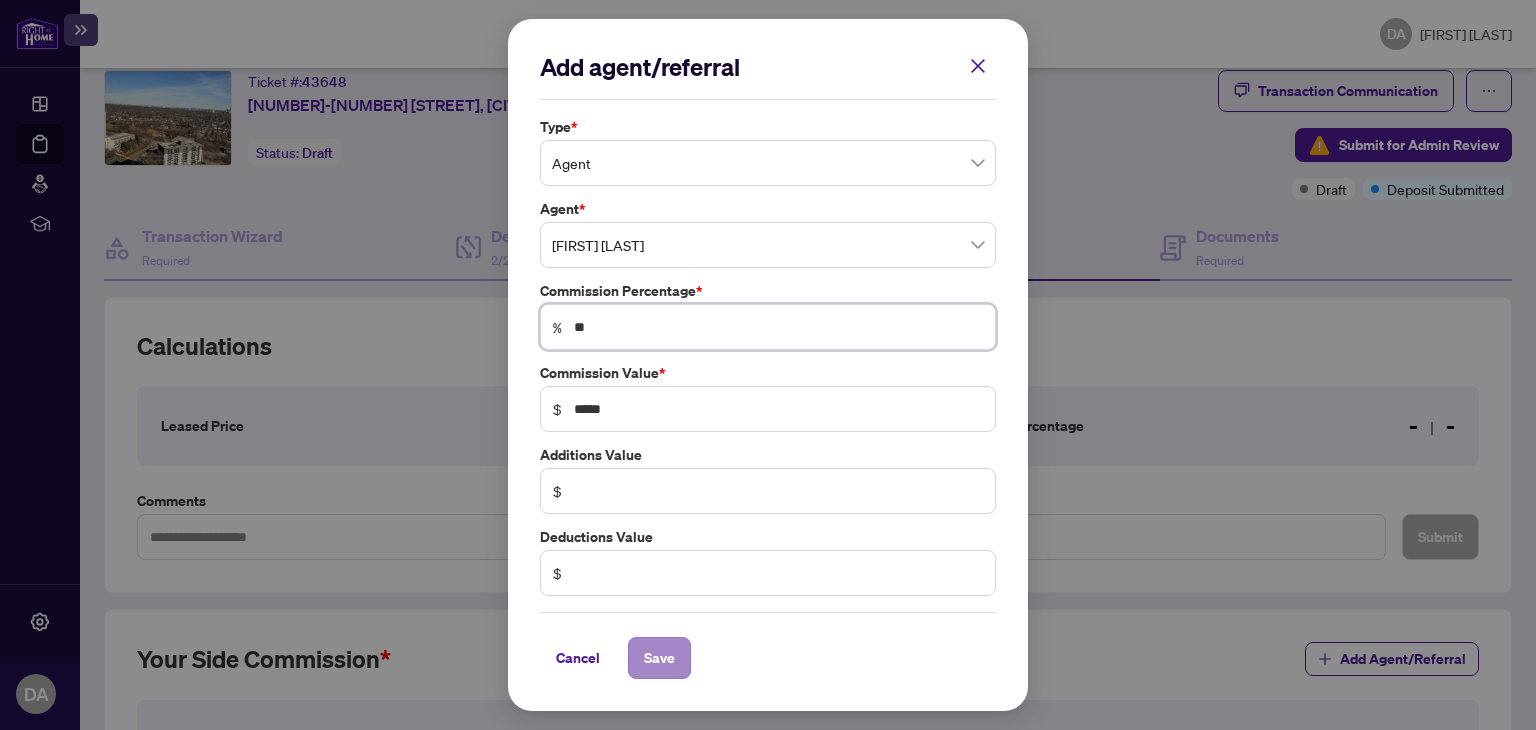 type on "**" 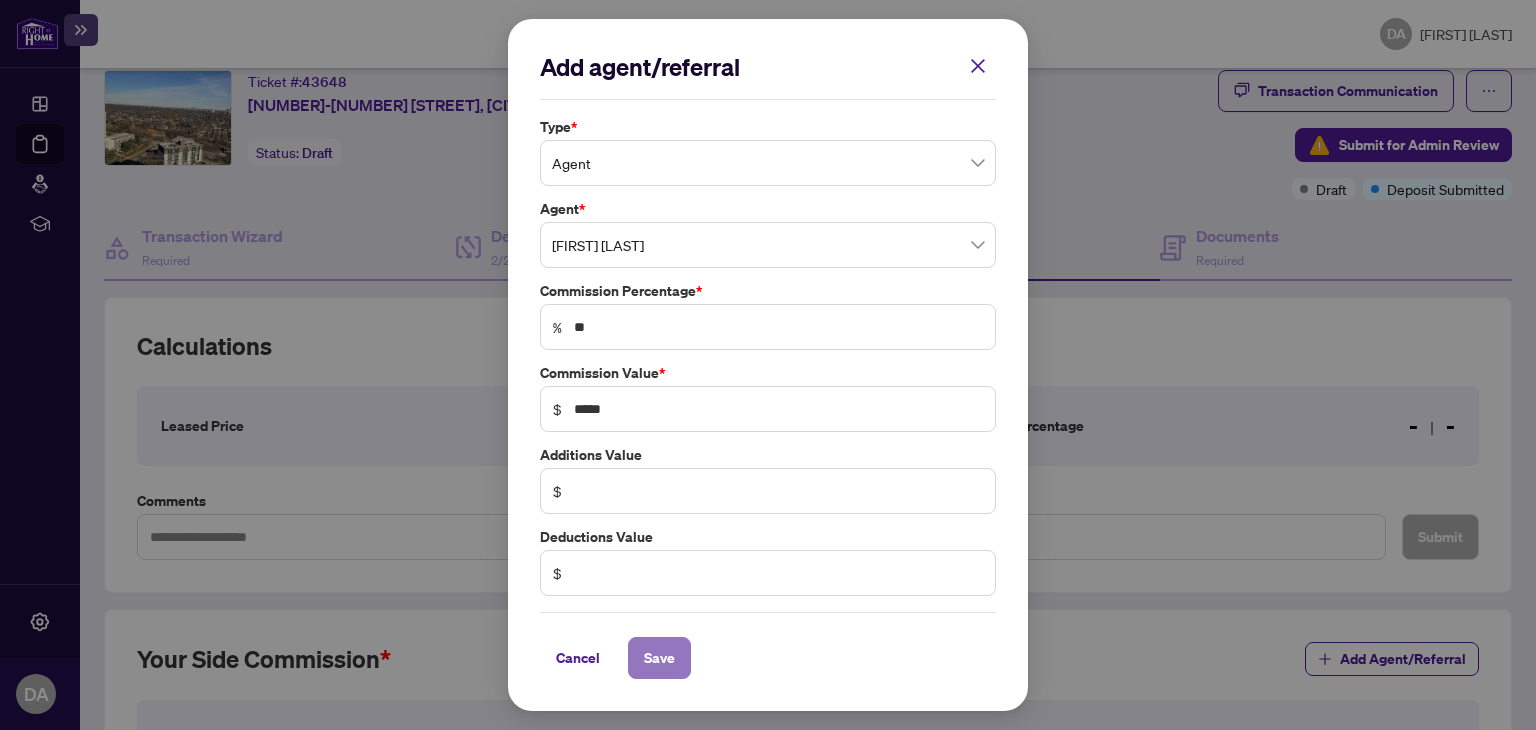 click on "Save" at bounding box center [659, 658] 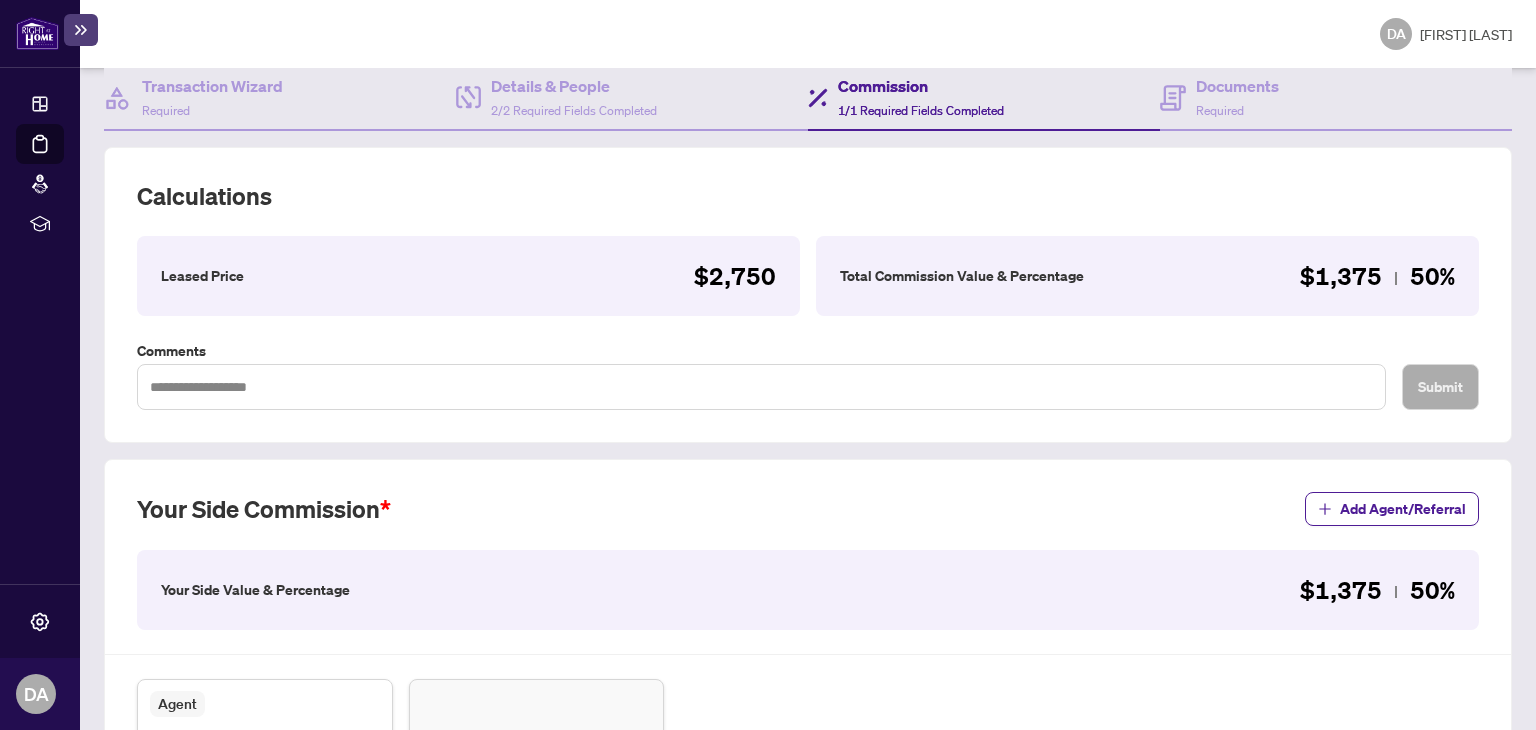 scroll, scrollTop: 0, scrollLeft: 0, axis: both 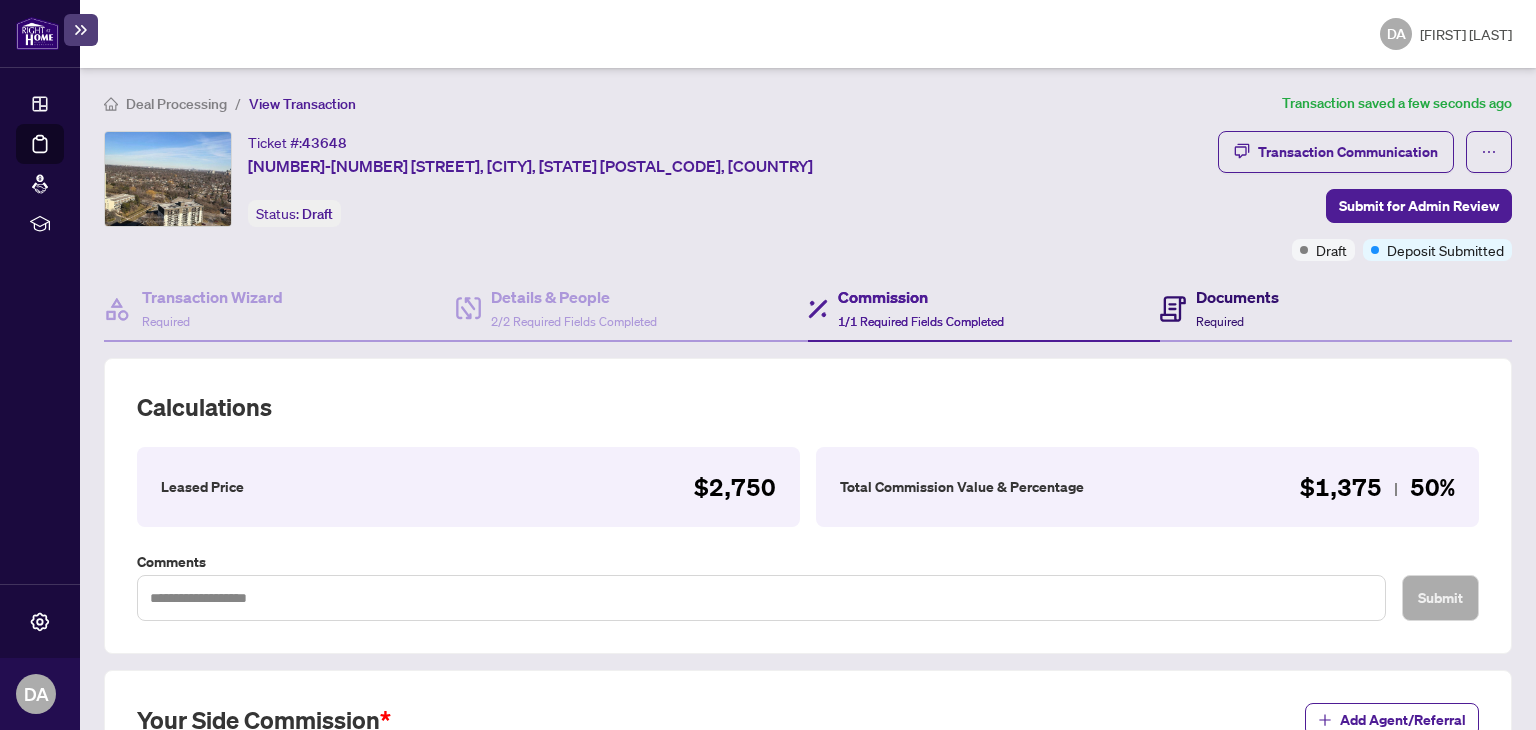 click on "Required" at bounding box center (1220, 321) 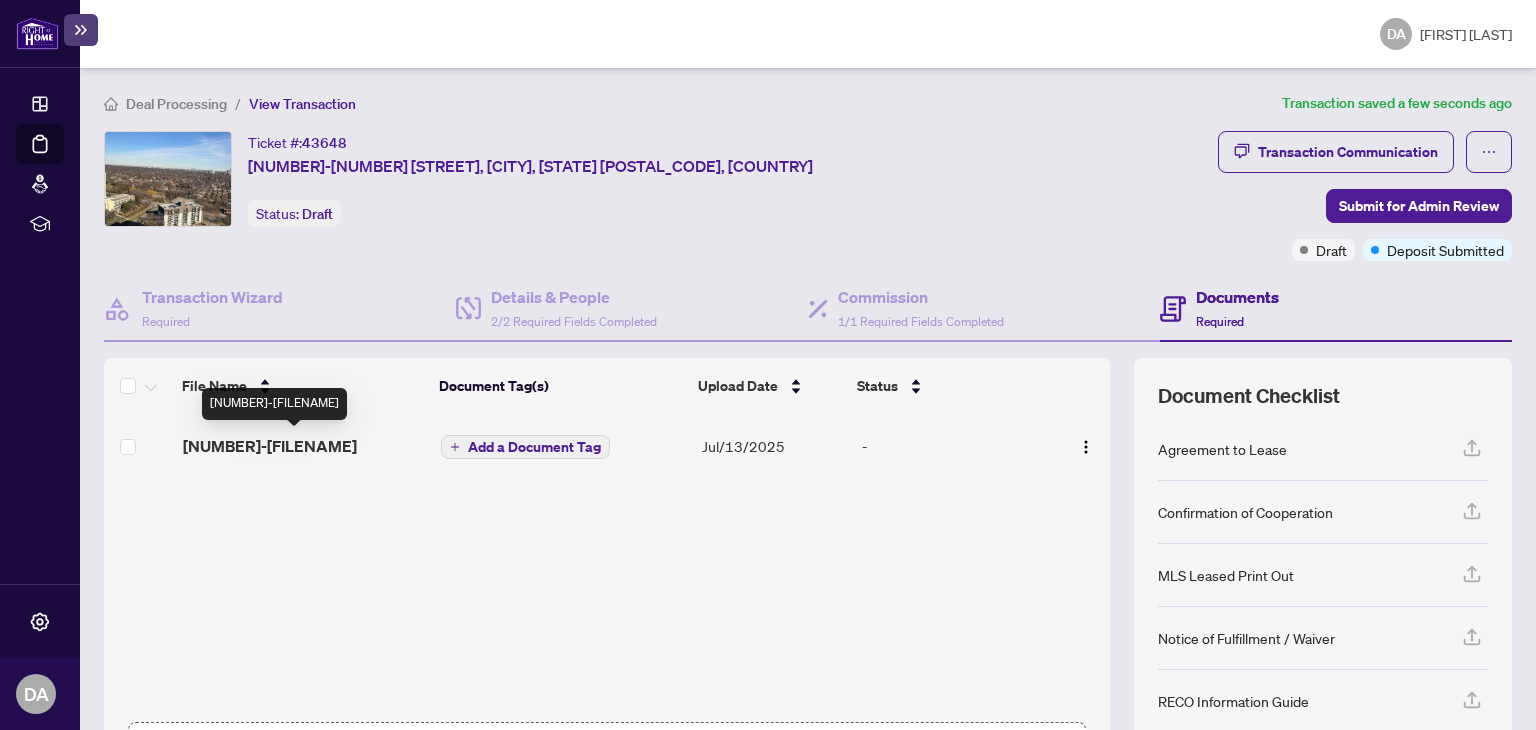 click on "[FILENAME]" at bounding box center (270, 446) 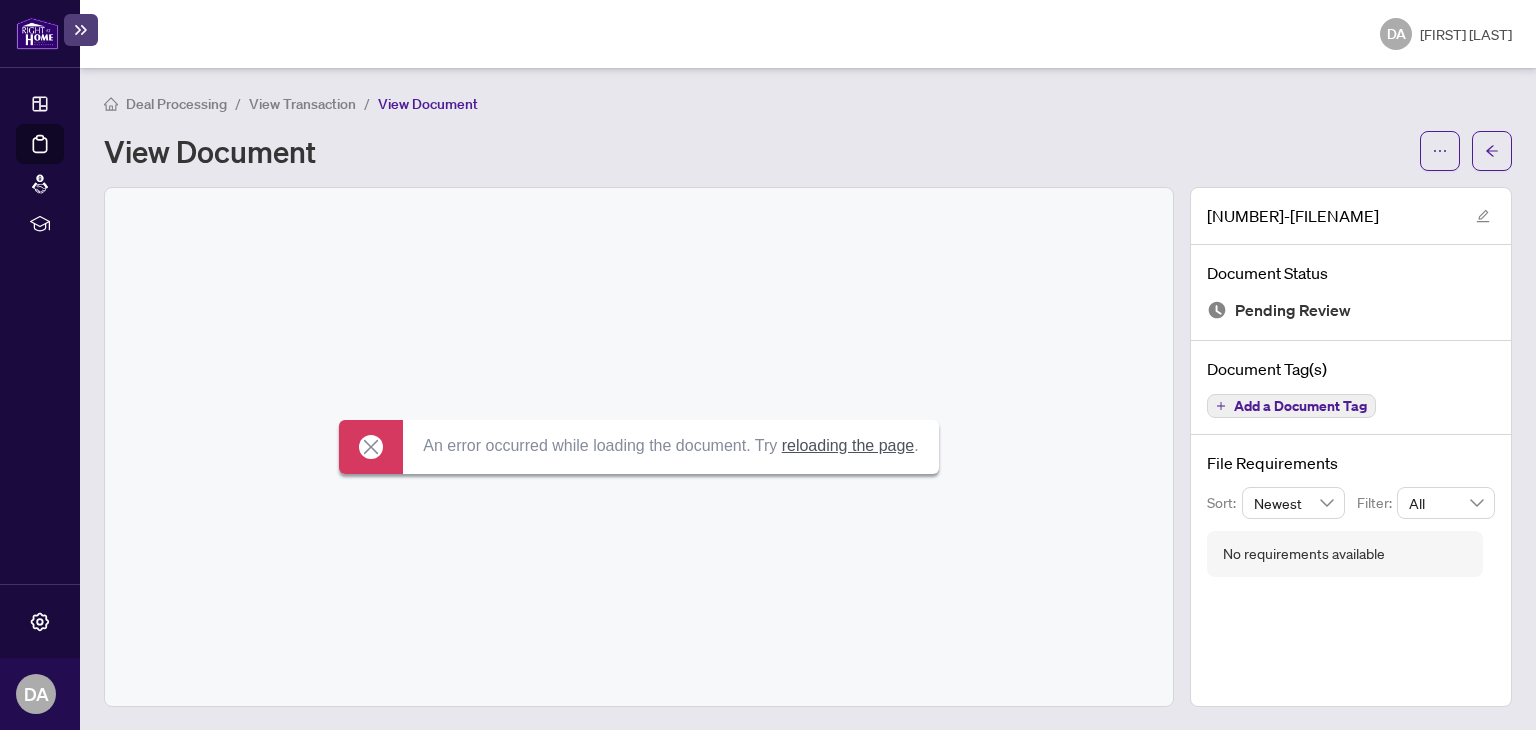 click on "reloading the page" at bounding box center [848, 445] 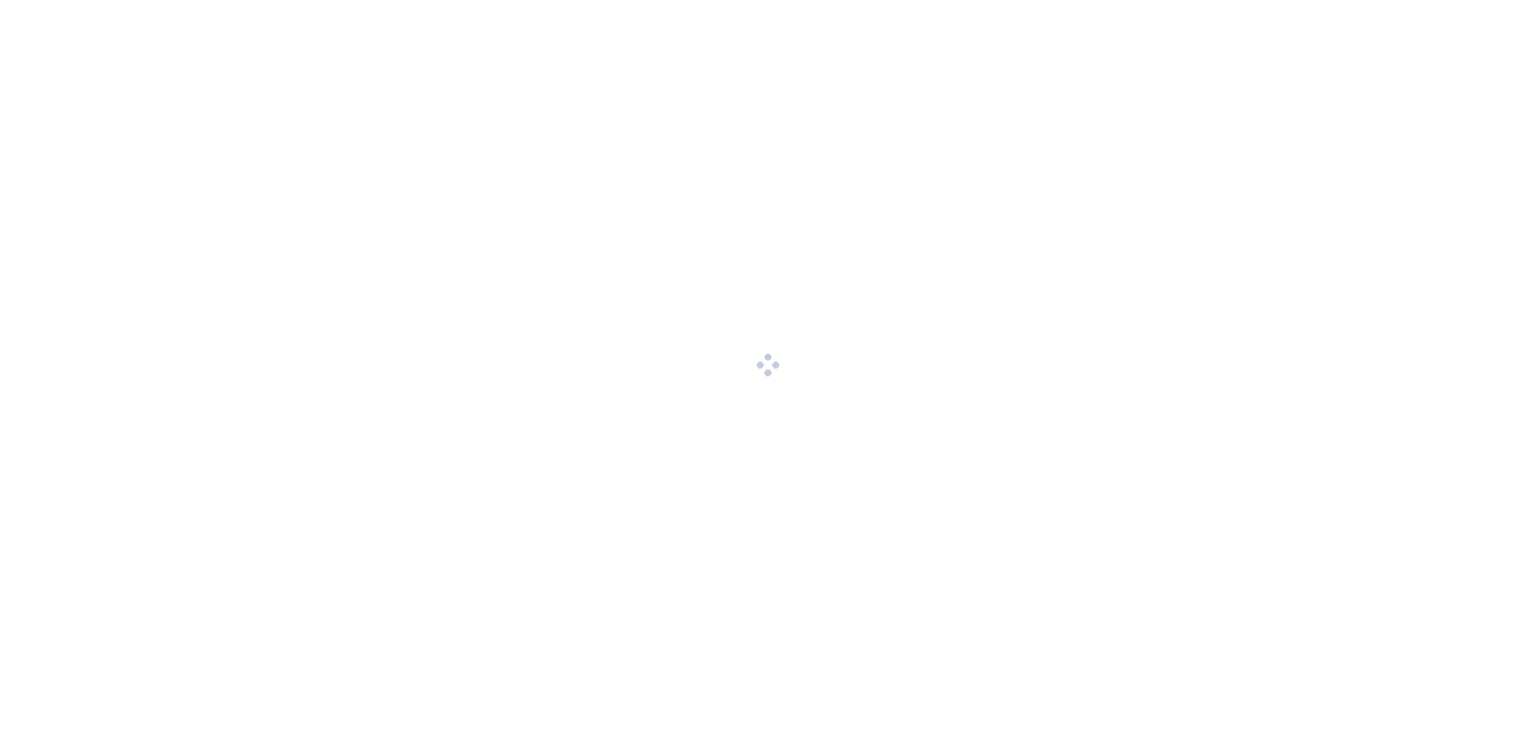 click at bounding box center [768, 365] 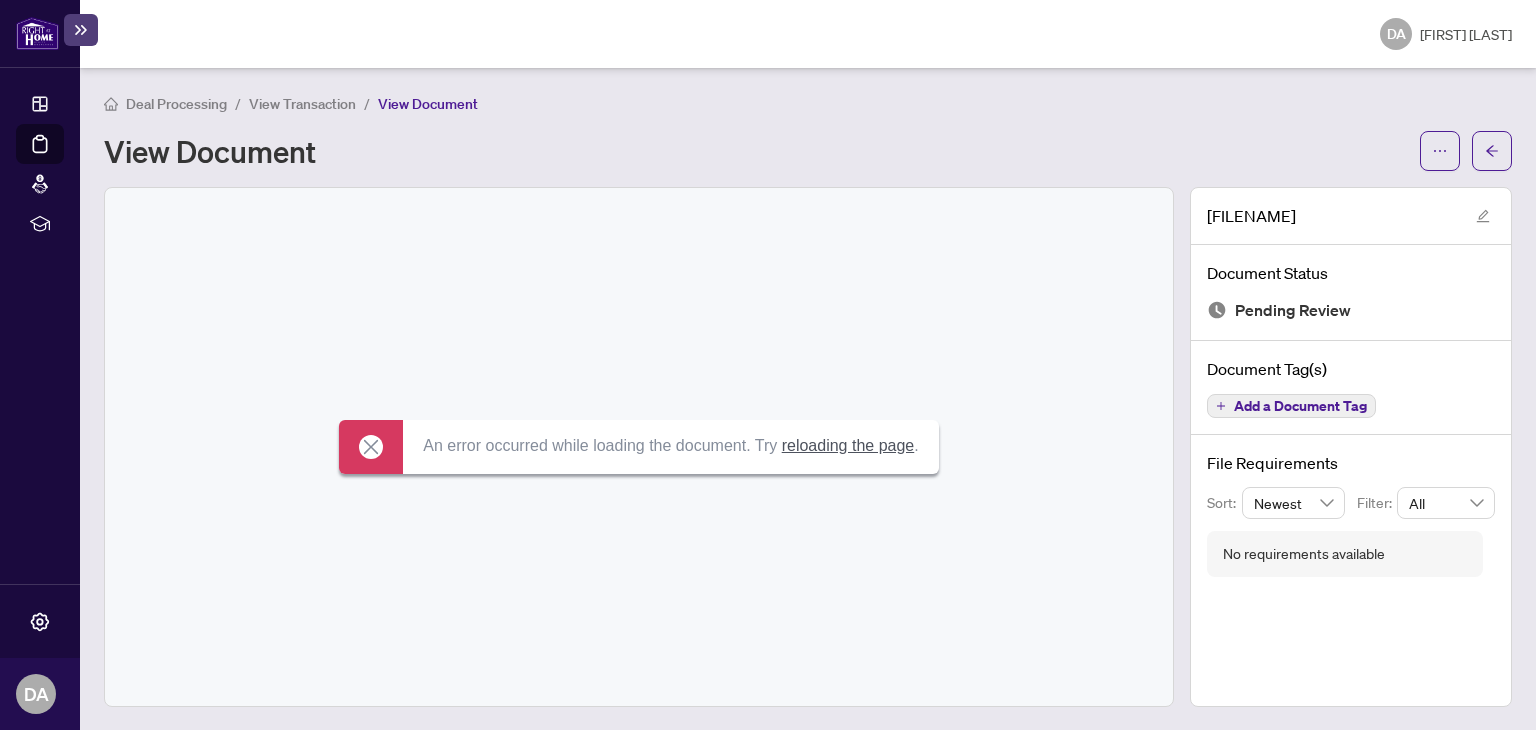 click 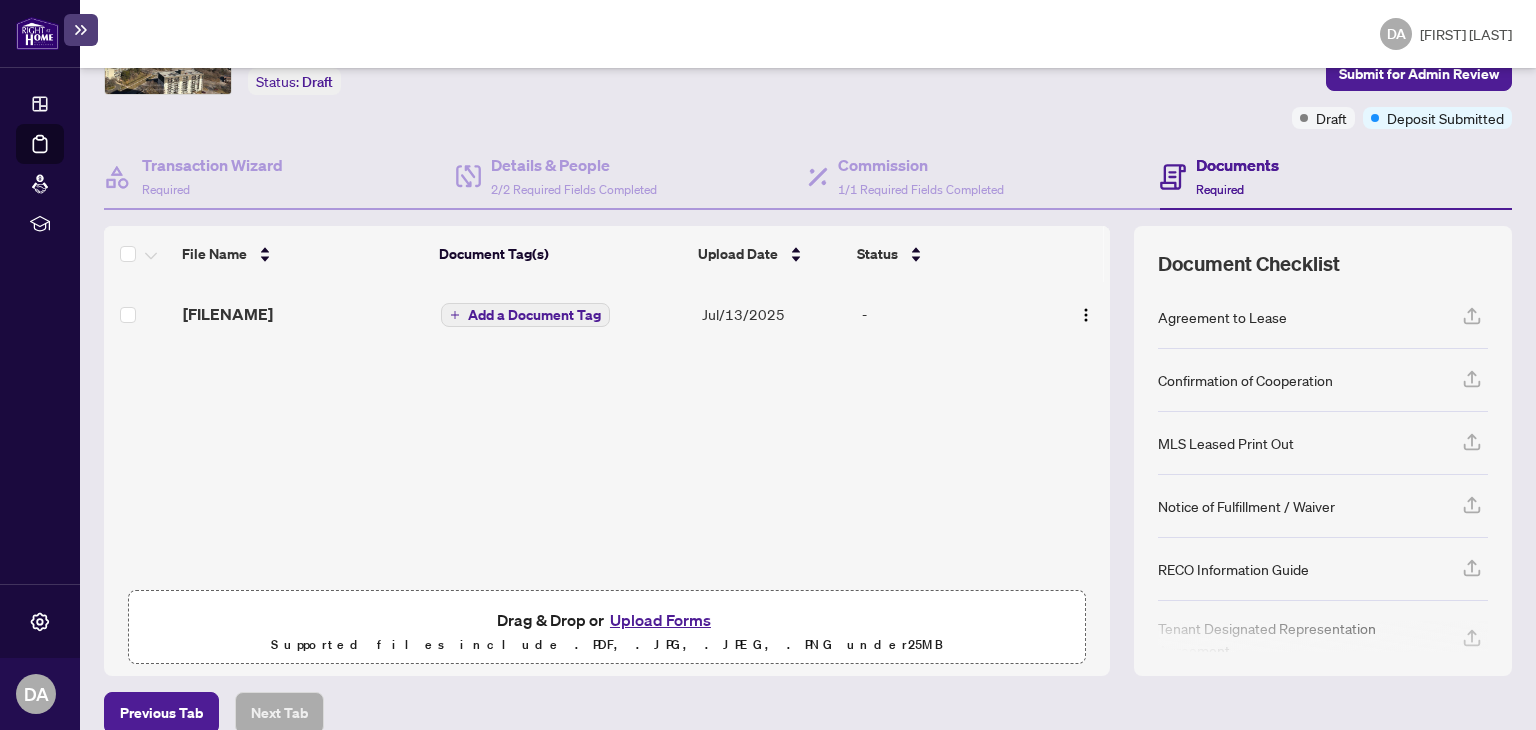 scroll, scrollTop: 157, scrollLeft: 0, axis: vertical 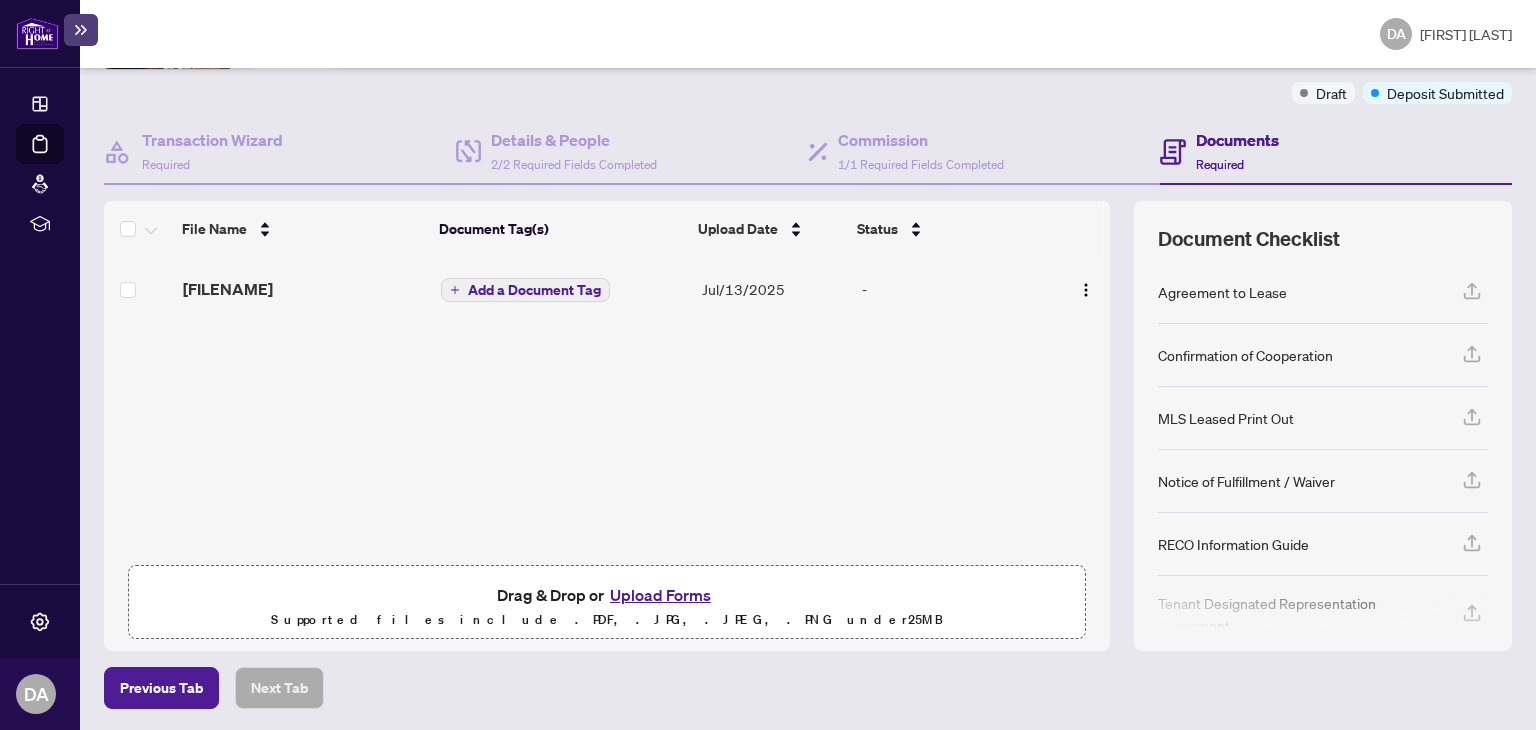 click on "Upload Forms" at bounding box center (660, 595) 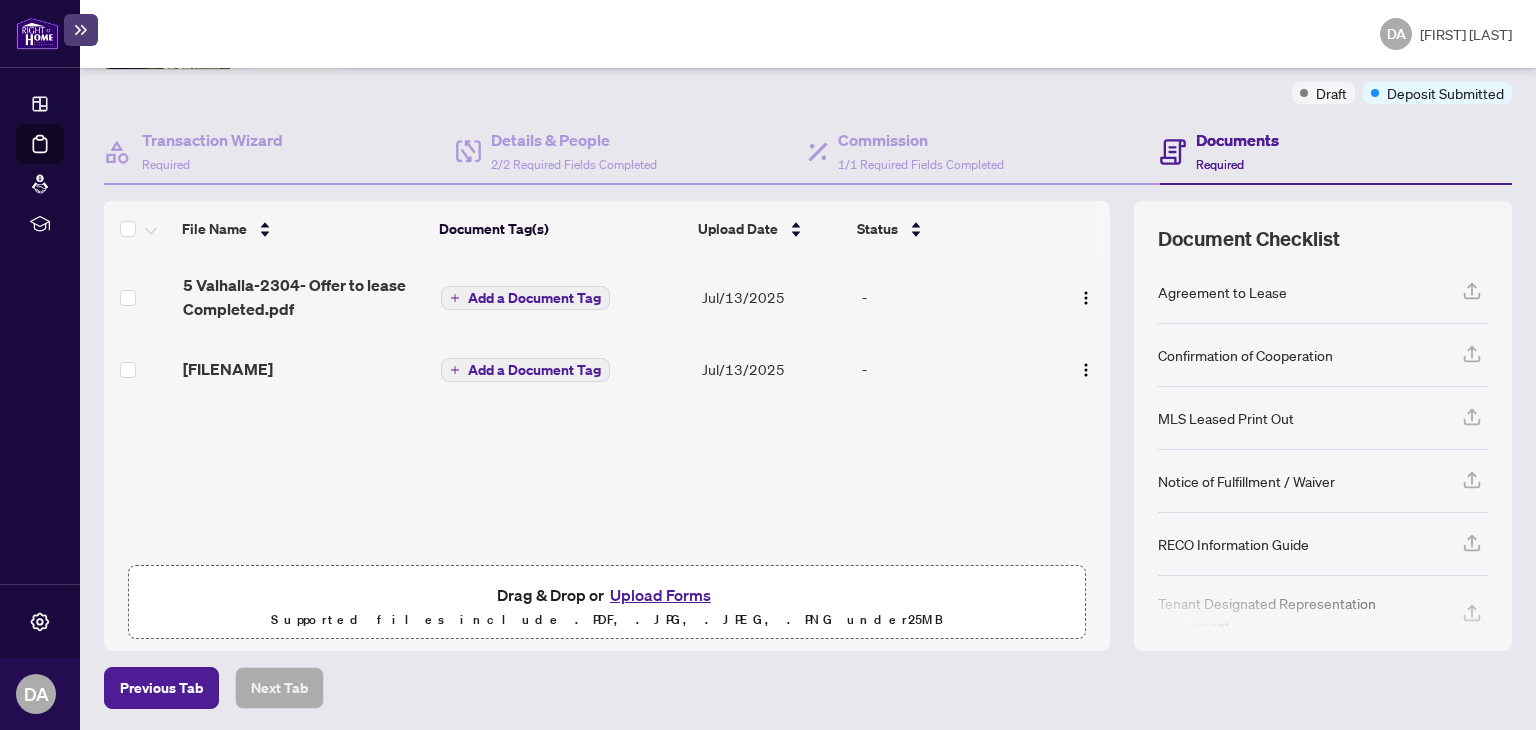 click on "Upload Forms" at bounding box center [660, 595] 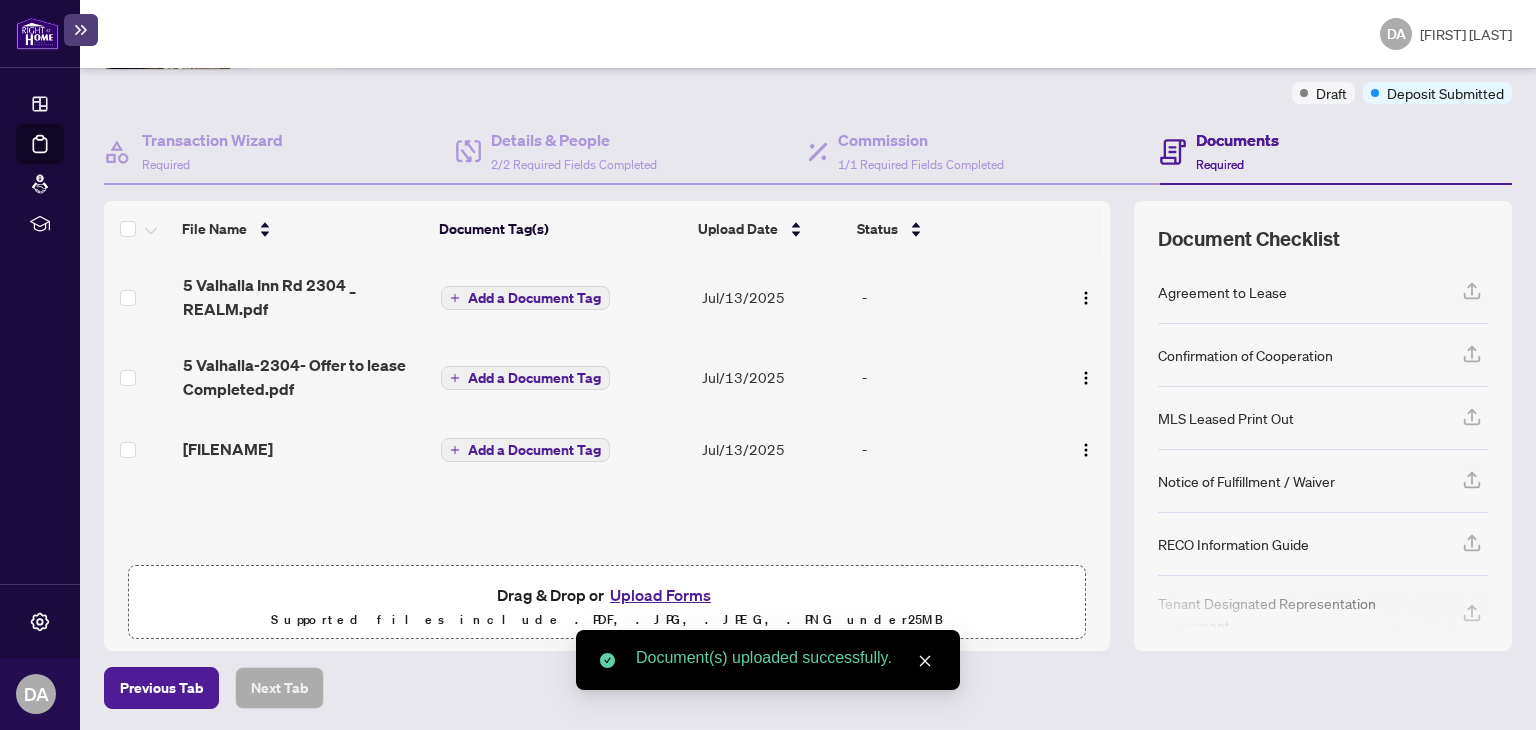 click on "Upload Forms" at bounding box center [660, 595] 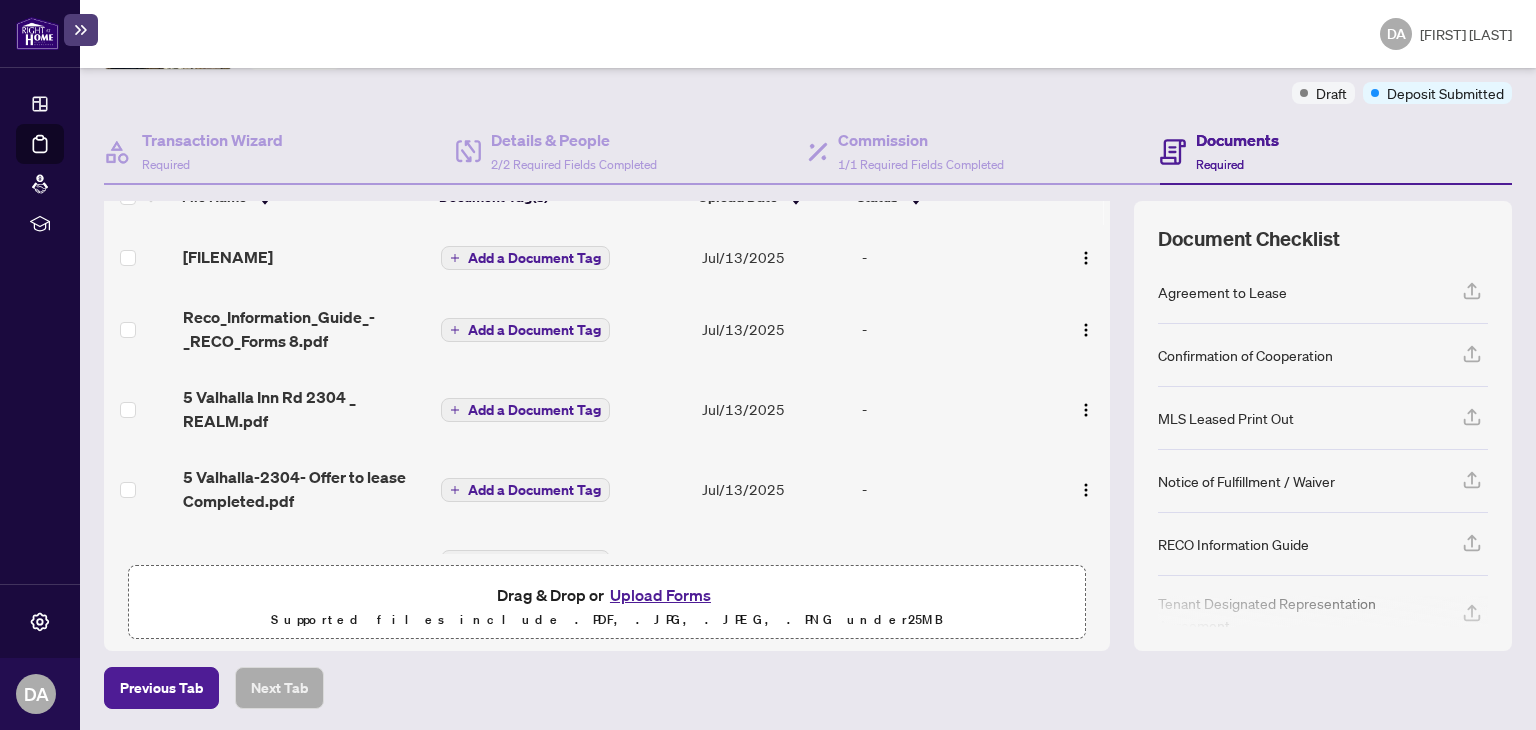 scroll, scrollTop: 0, scrollLeft: 0, axis: both 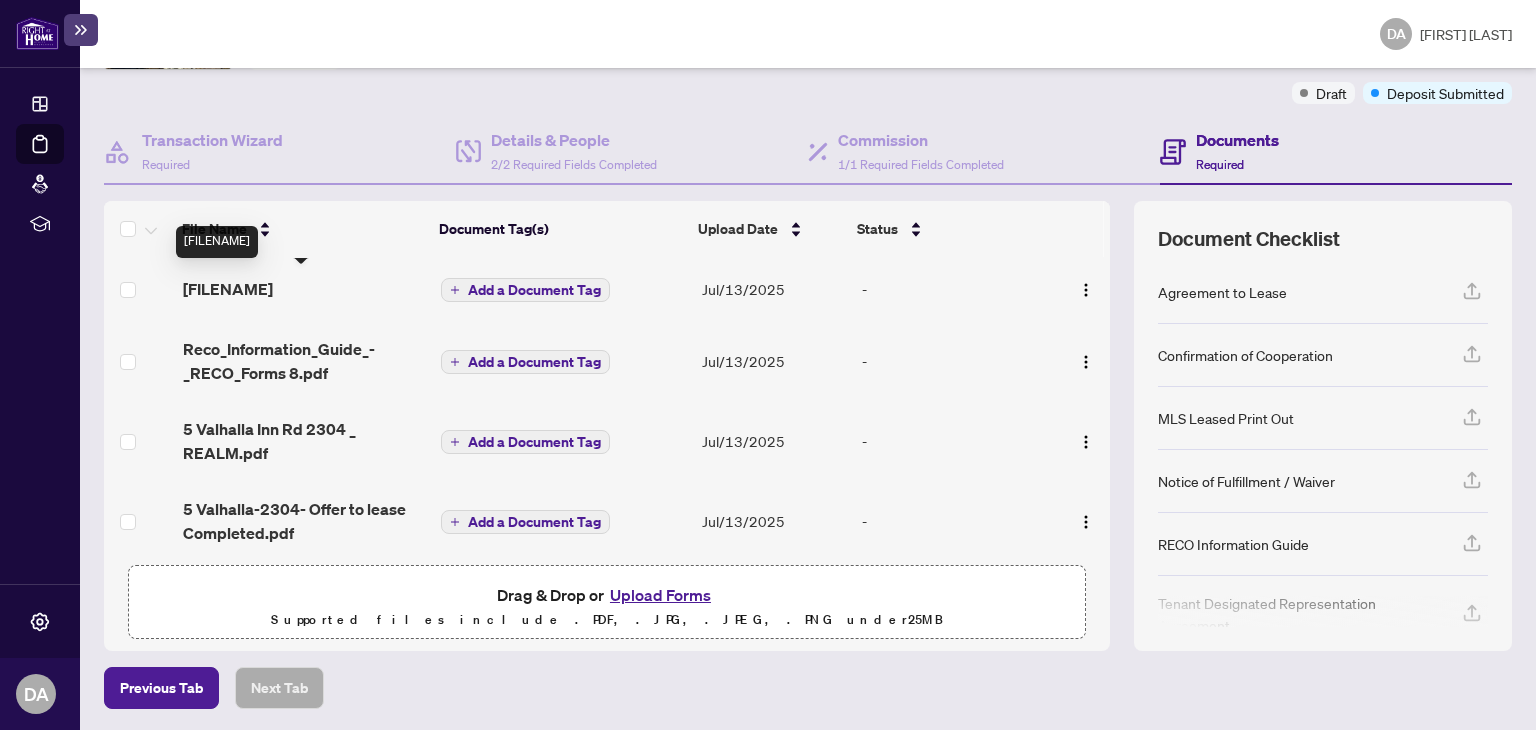 click on "[FILENAME]" at bounding box center (228, 289) 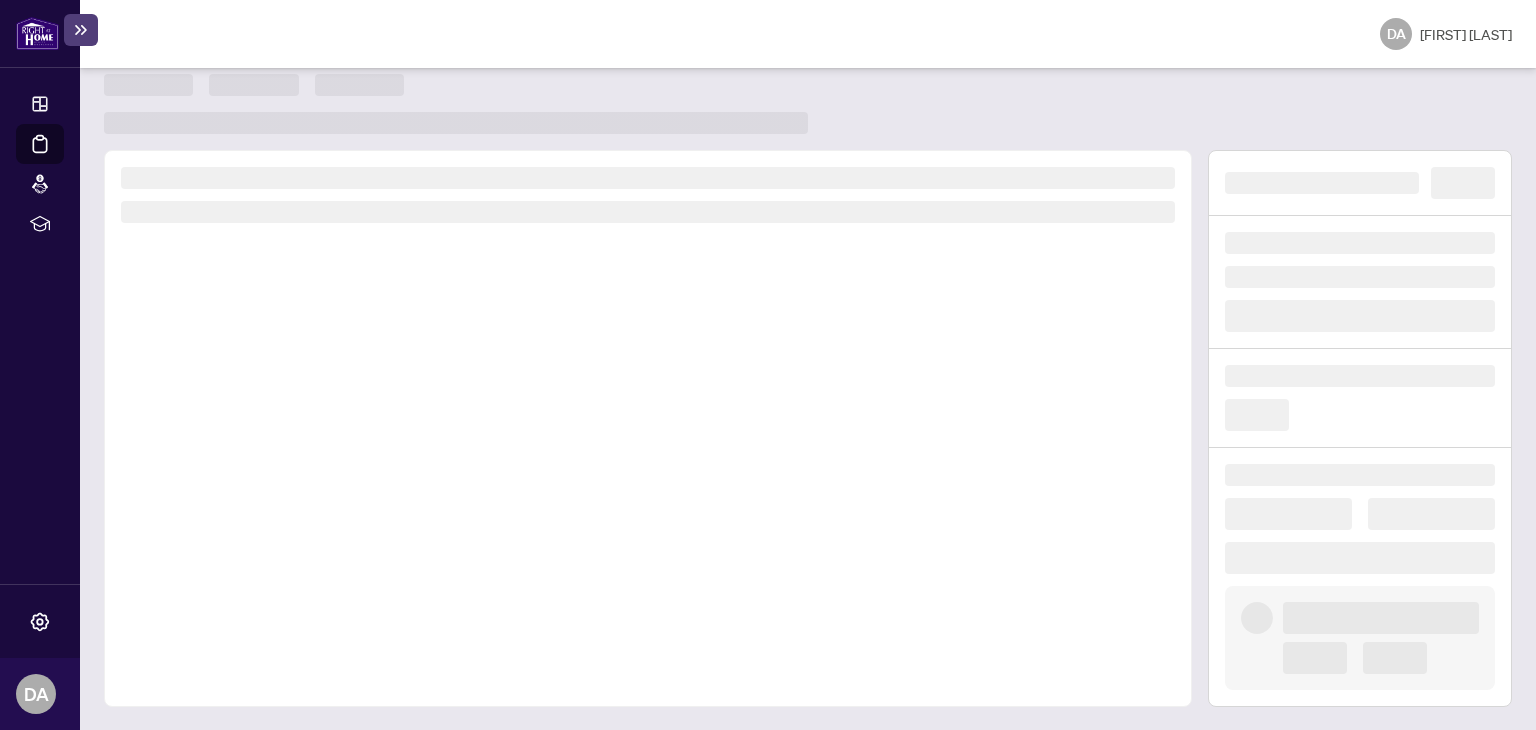 scroll, scrollTop: 0, scrollLeft: 0, axis: both 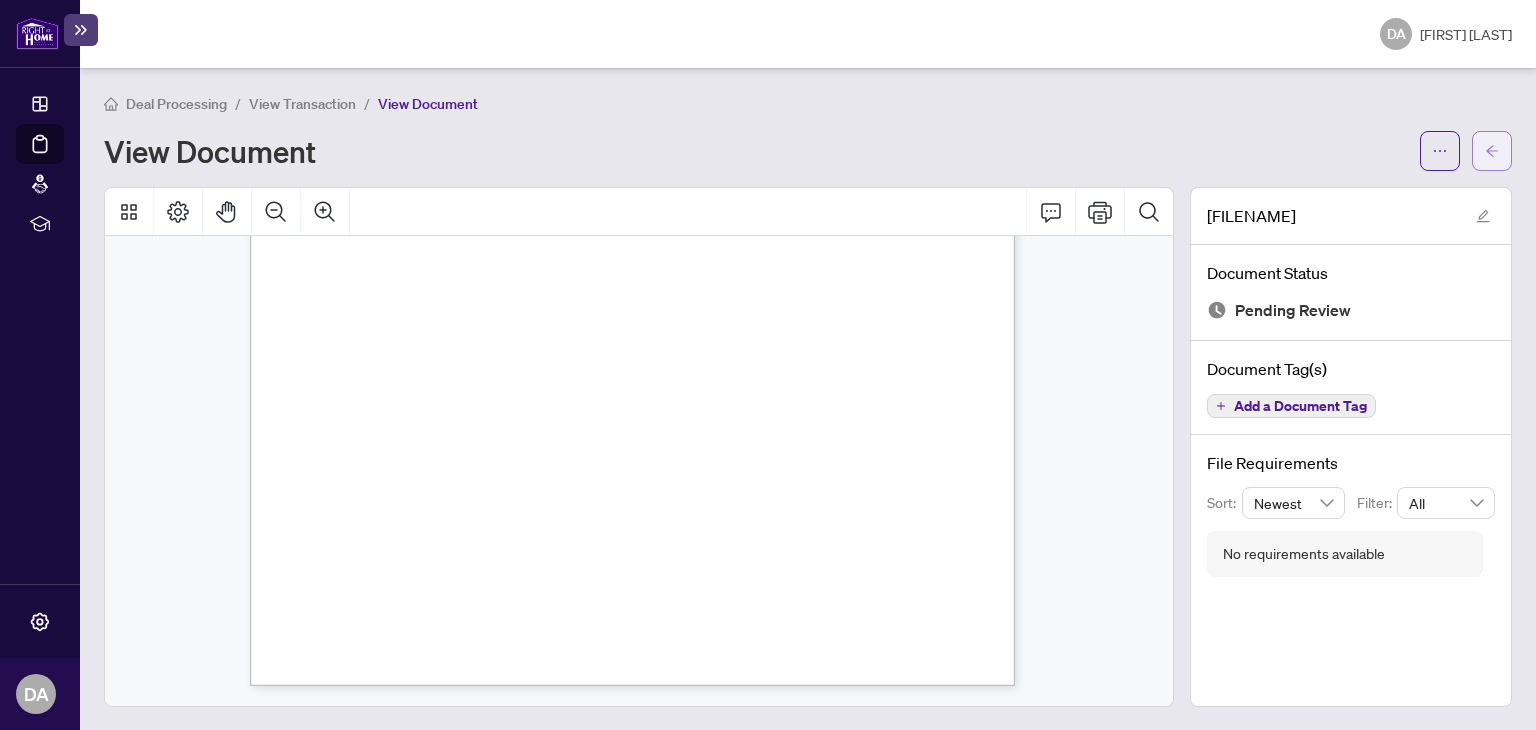 click 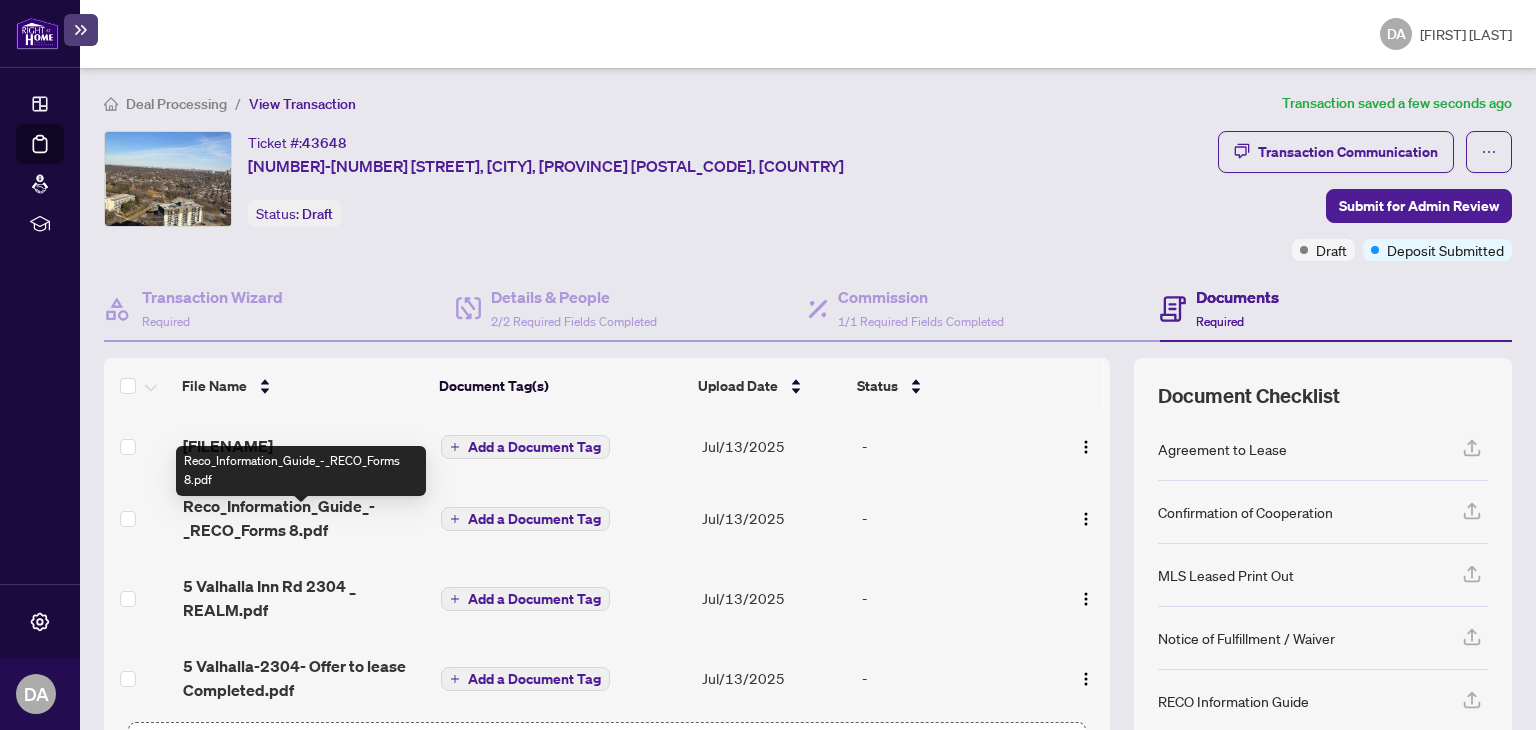 click on "Reco_Information_Guide_-_RECO_Forms 8.pdf" at bounding box center (304, 518) 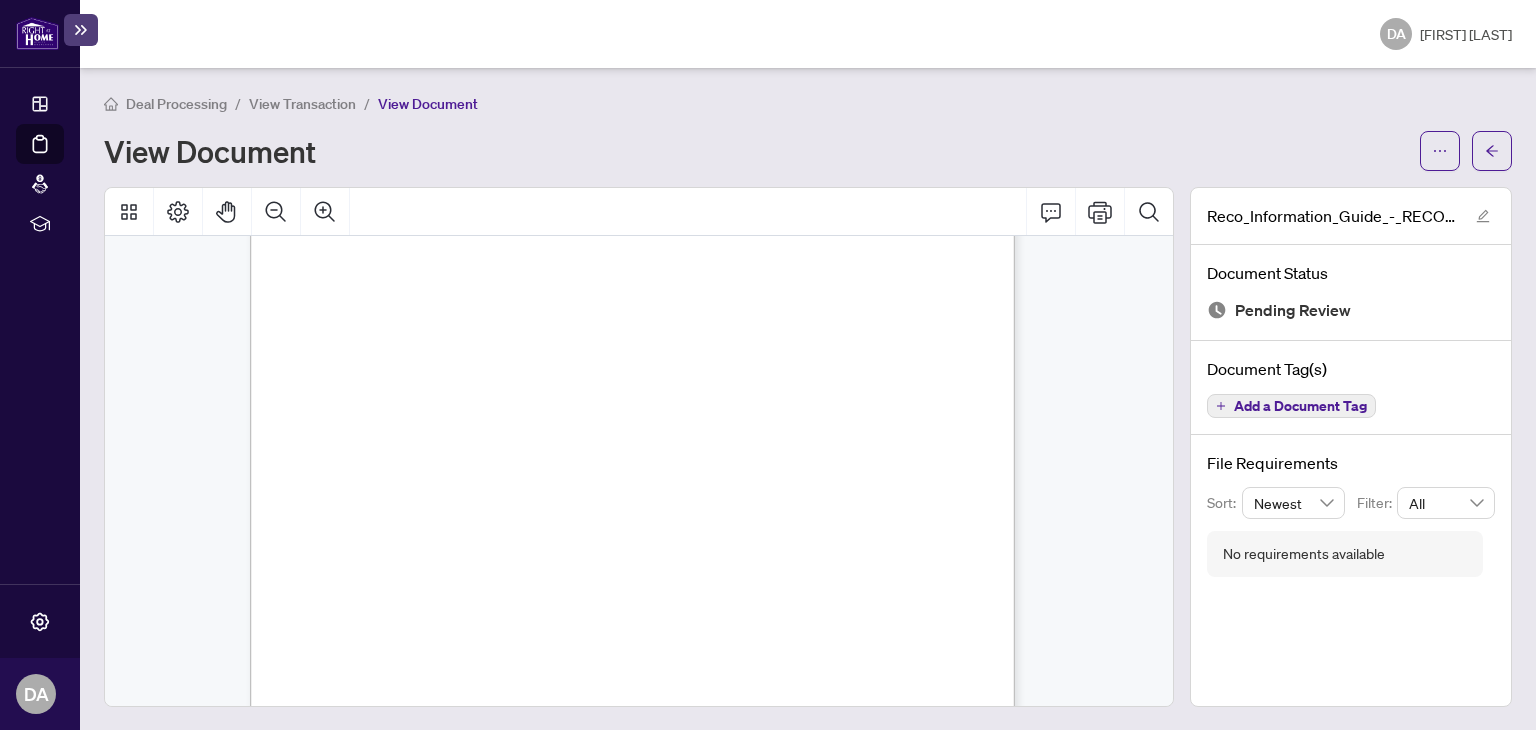 scroll, scrollTop: 12513, scrollLeft: 0, axis: vertical 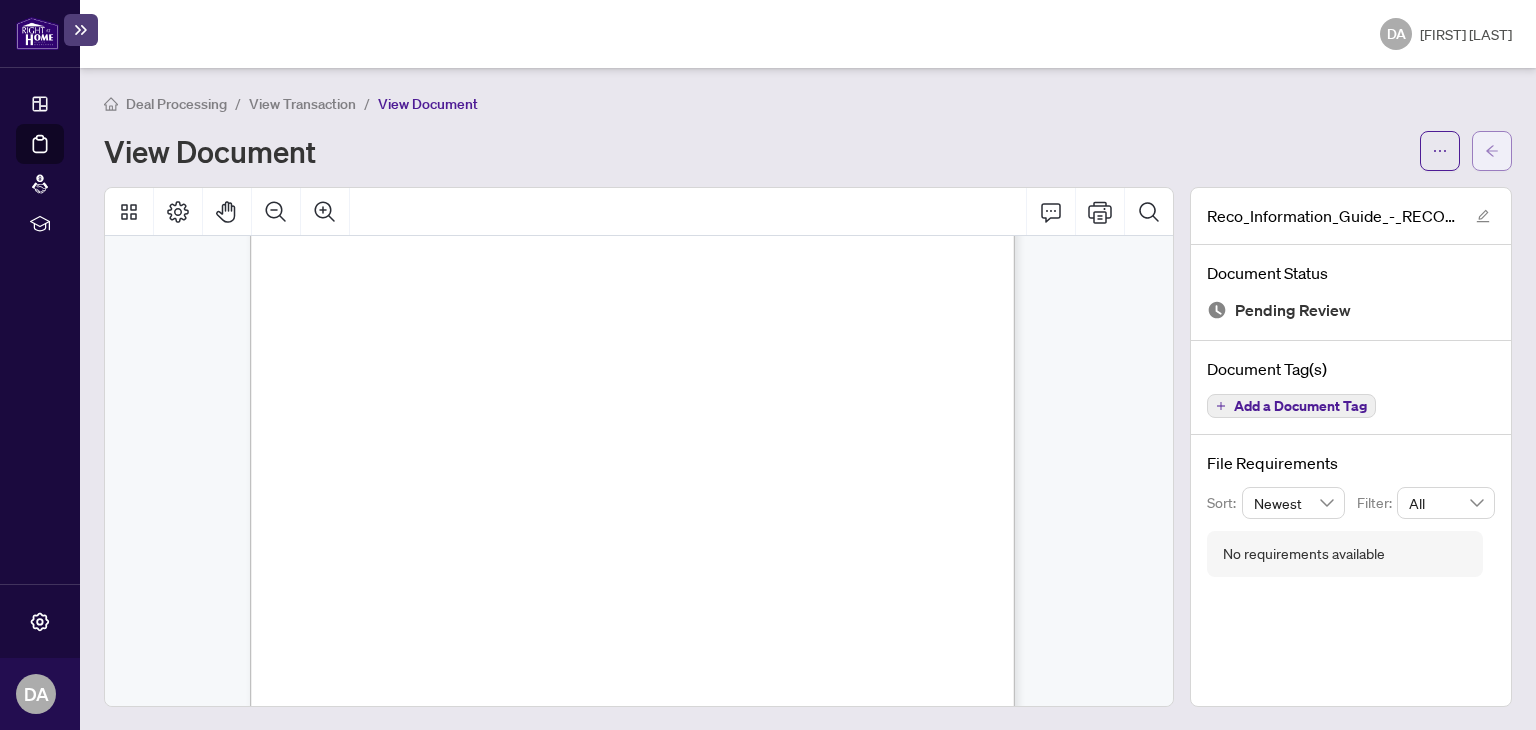 click at bounding box center (1492, 151) 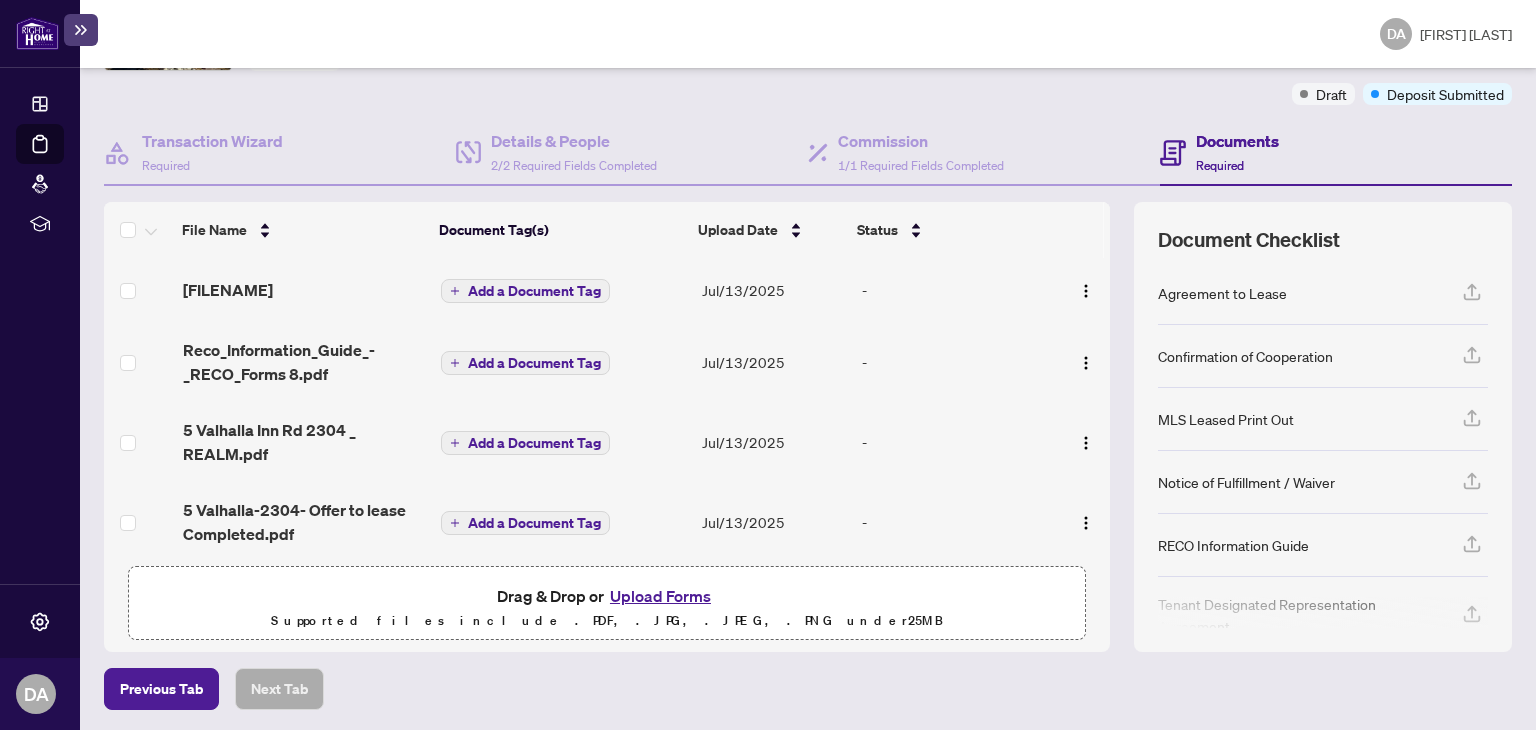 scroll, scrollTop: 157, scrollLeft: 0, axis: vertical 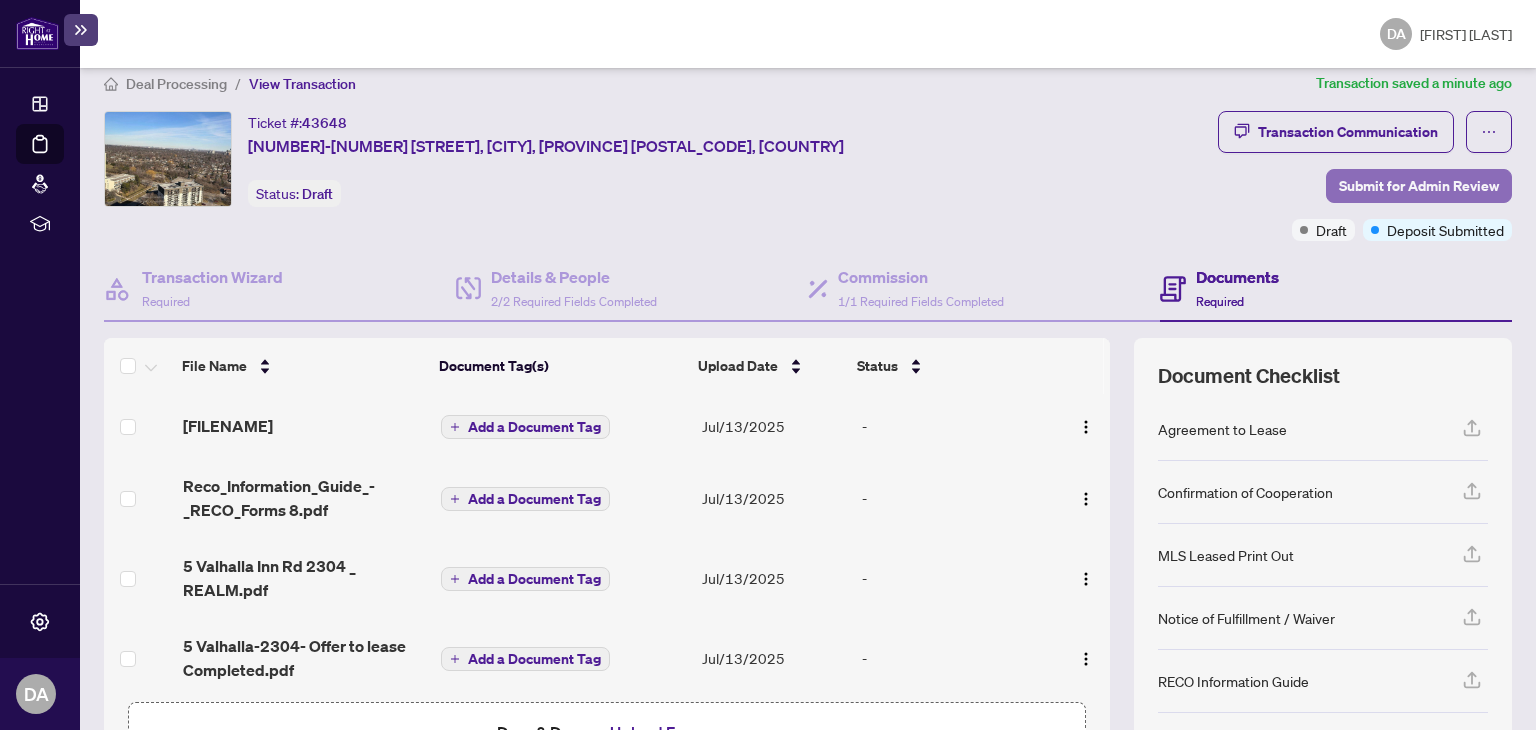 click on "Submit for Admin Review" at bounding box center [1419, 186] 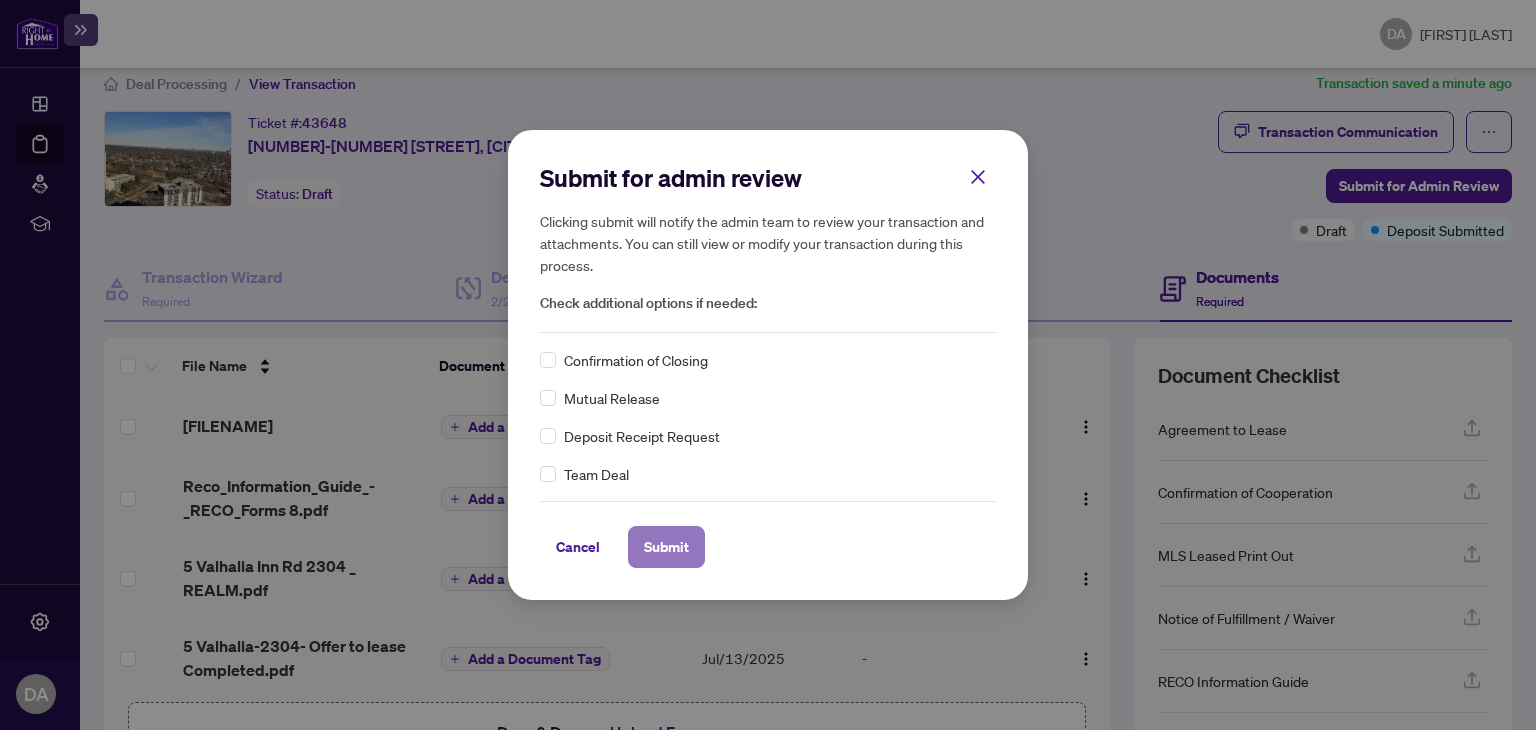click on "Submit" at bounding box center [666, 547] 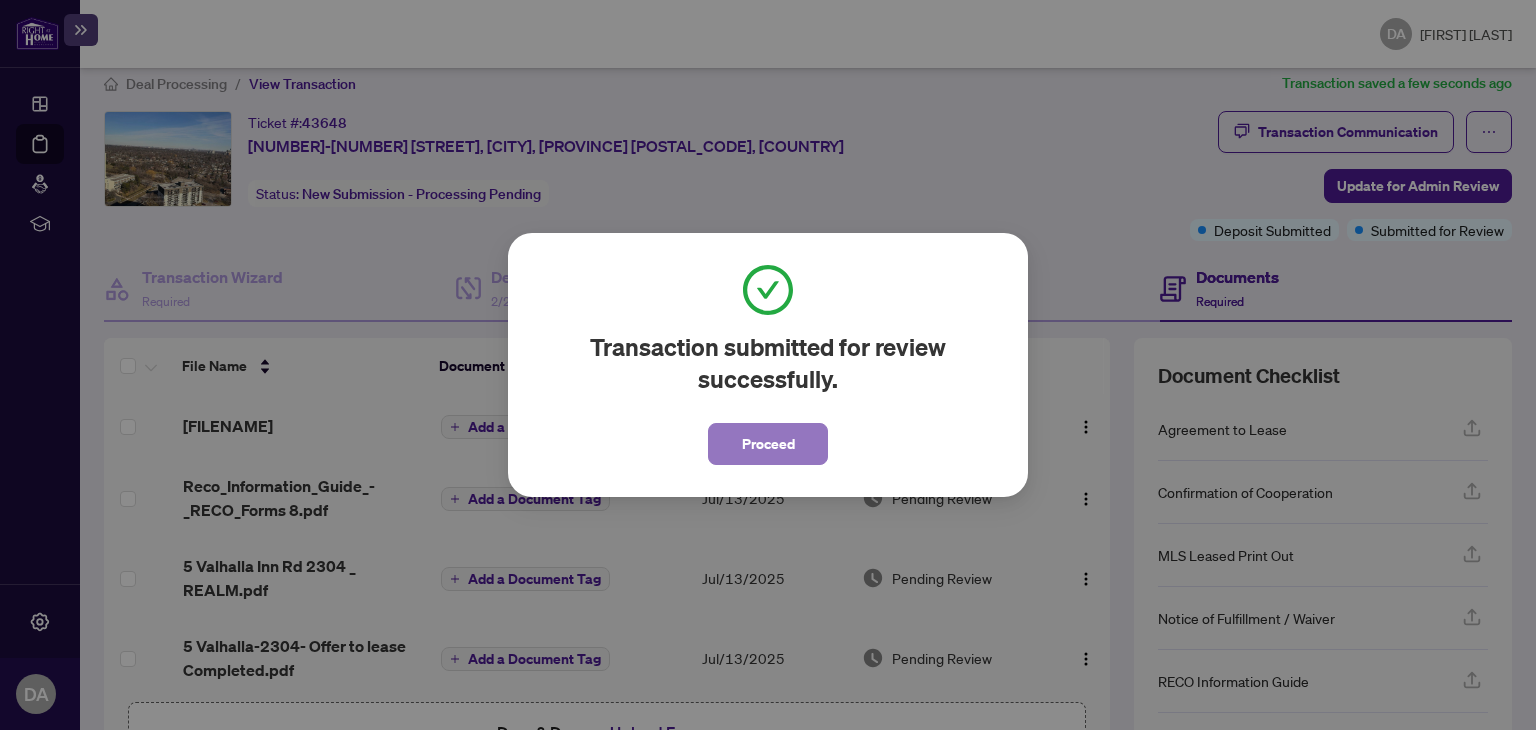 click on "Proceed" at bounding box center (768, 444) 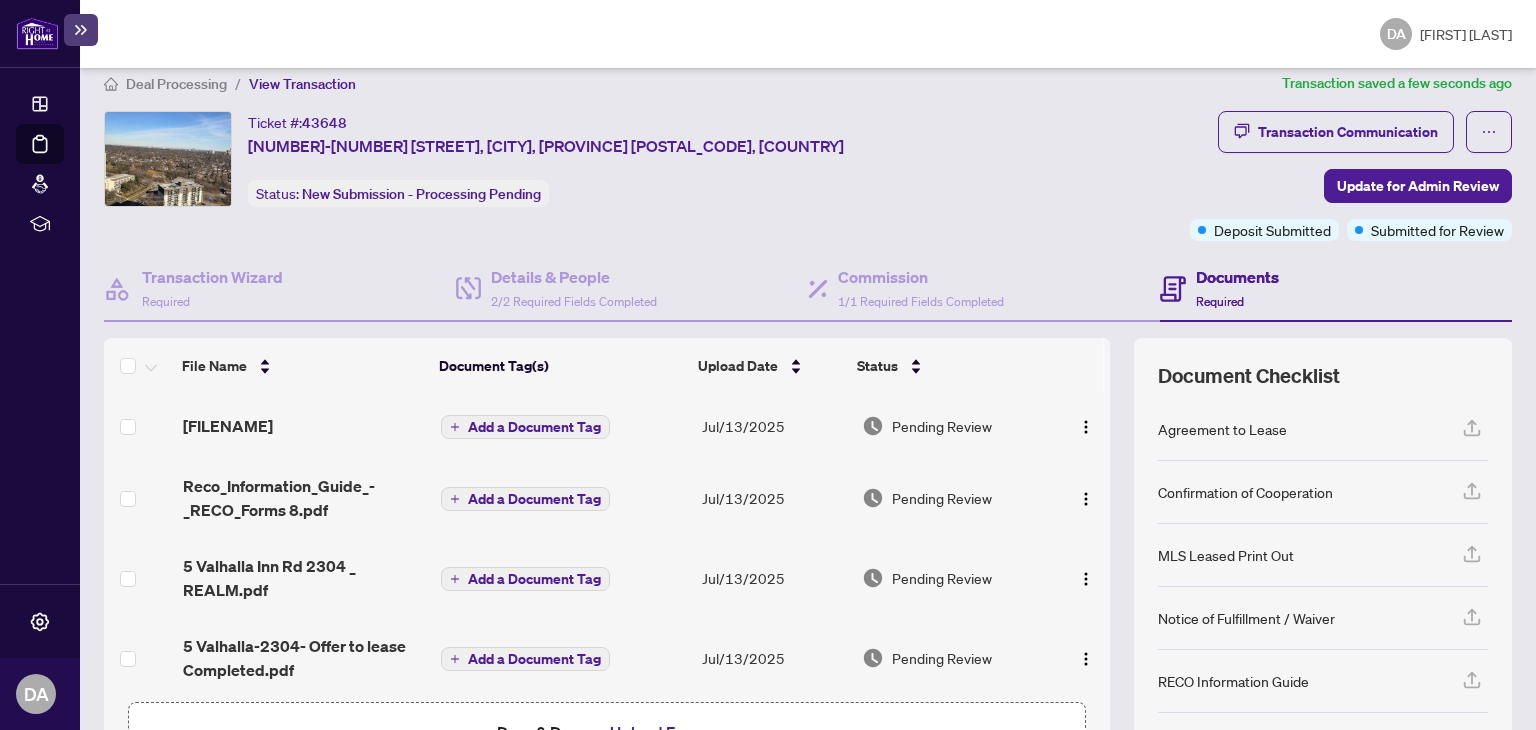 click on "Deal Processing" at bounding box center [176, 84] 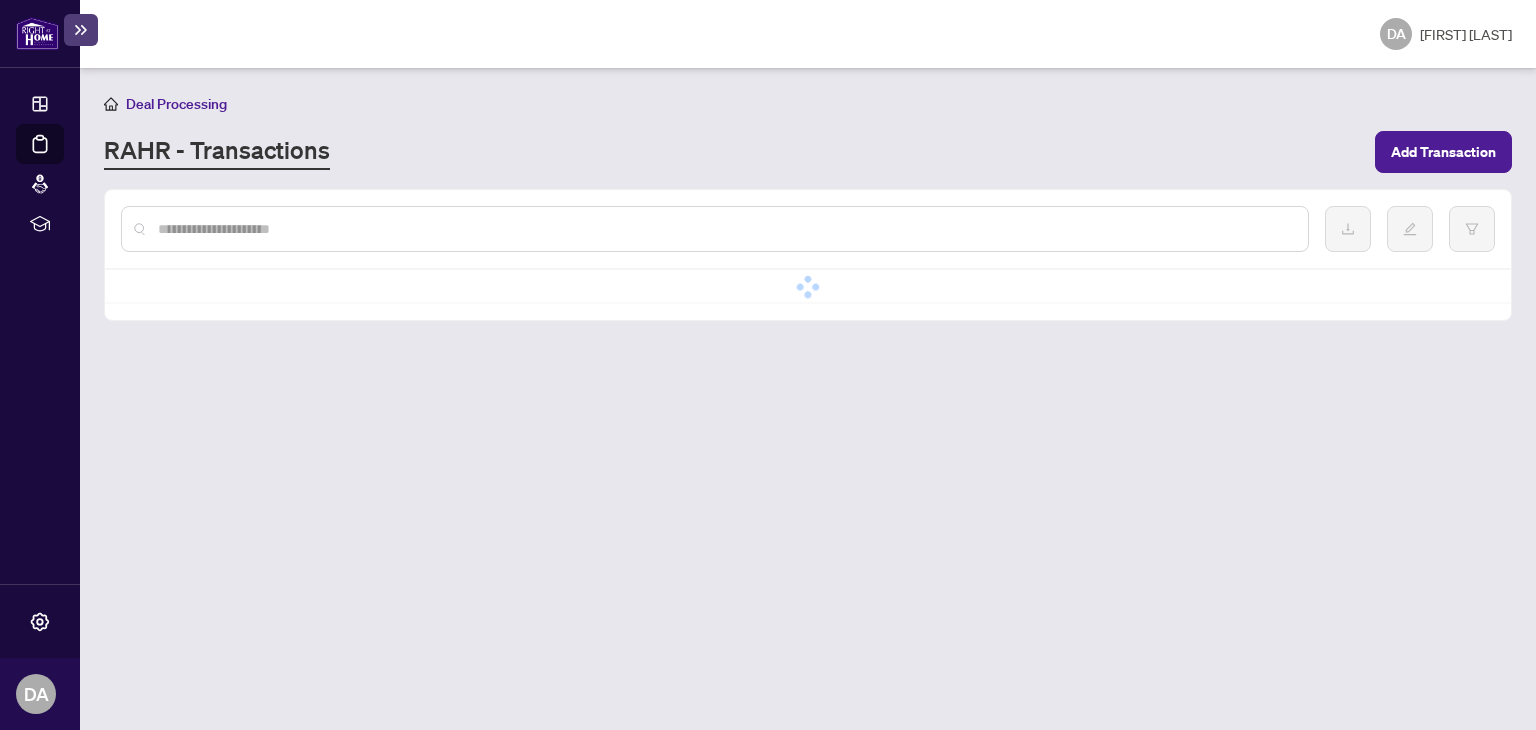 scroll, scrollTop: 0, scrollLeft: 0, axis: both 